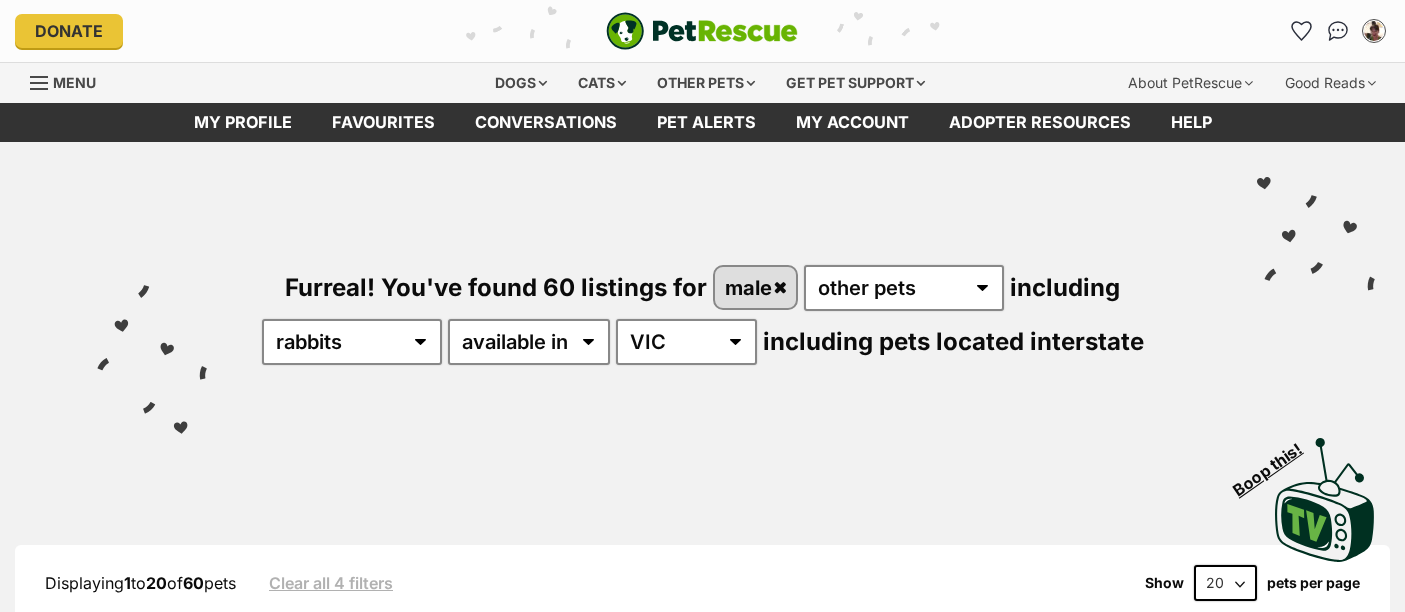 scroll, scrollTop: 0, scrollLeft: 0, axis: both 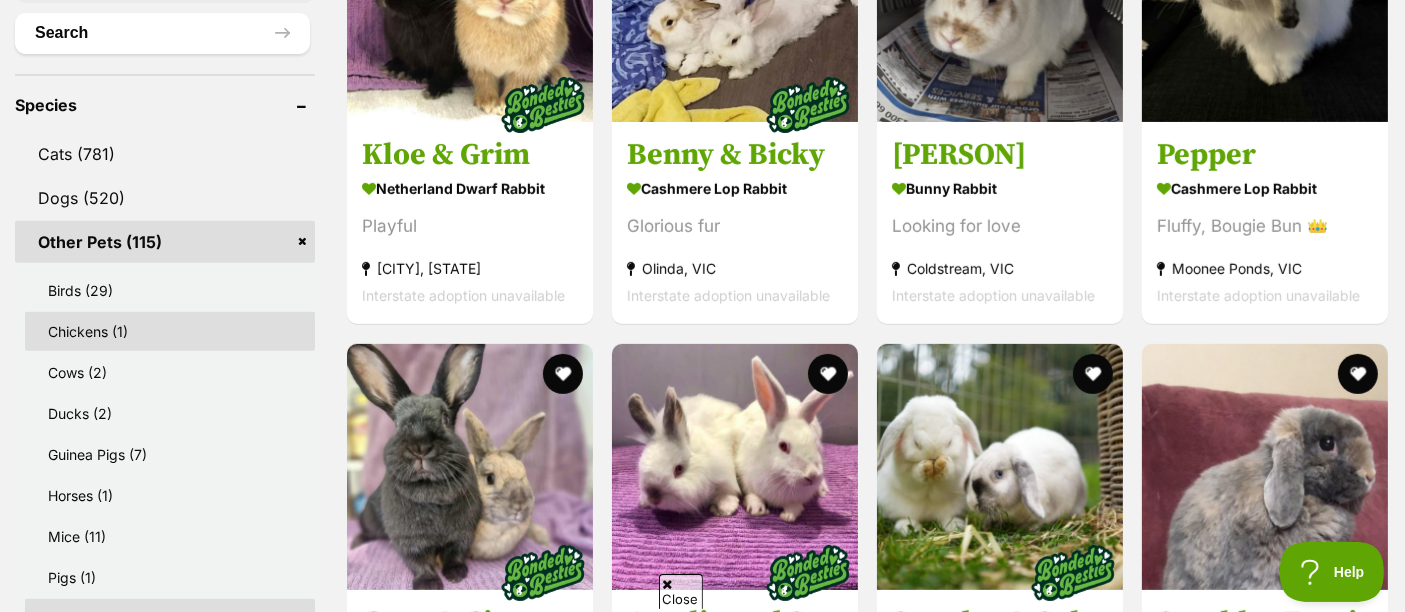 click on "Chickens (1)" at bounding box center (170, 331) 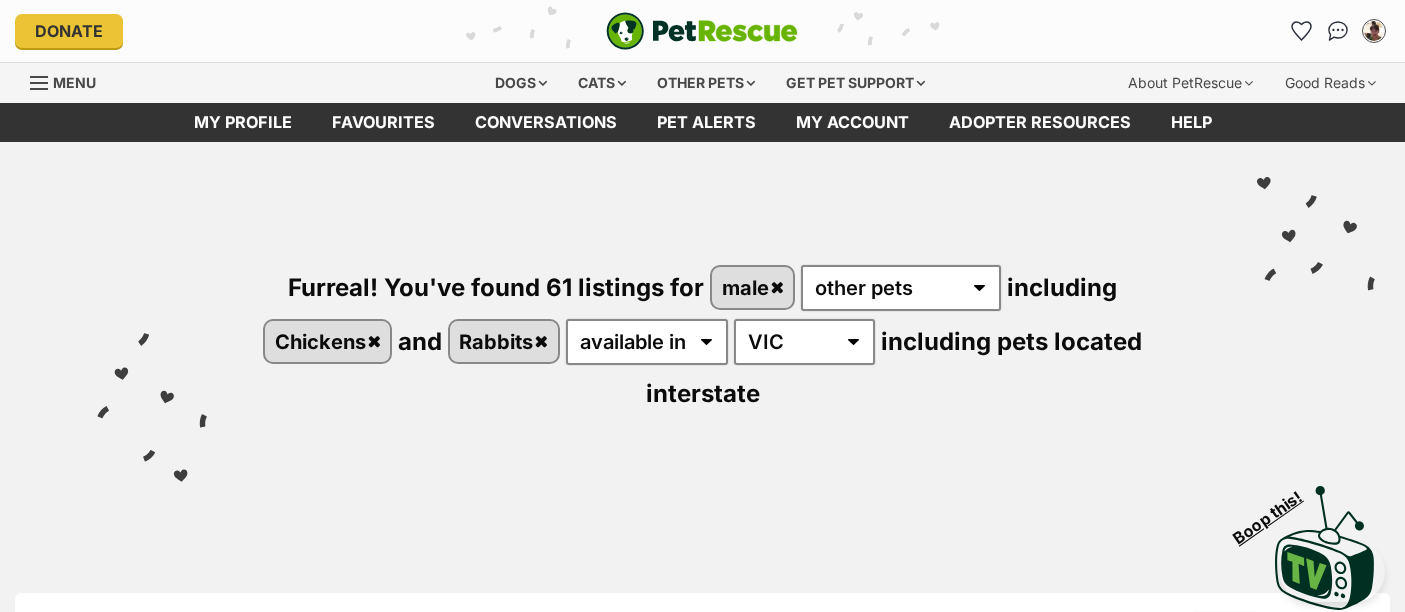 scroll, scrollTop: 0, scrollLeft: 0, axis: both 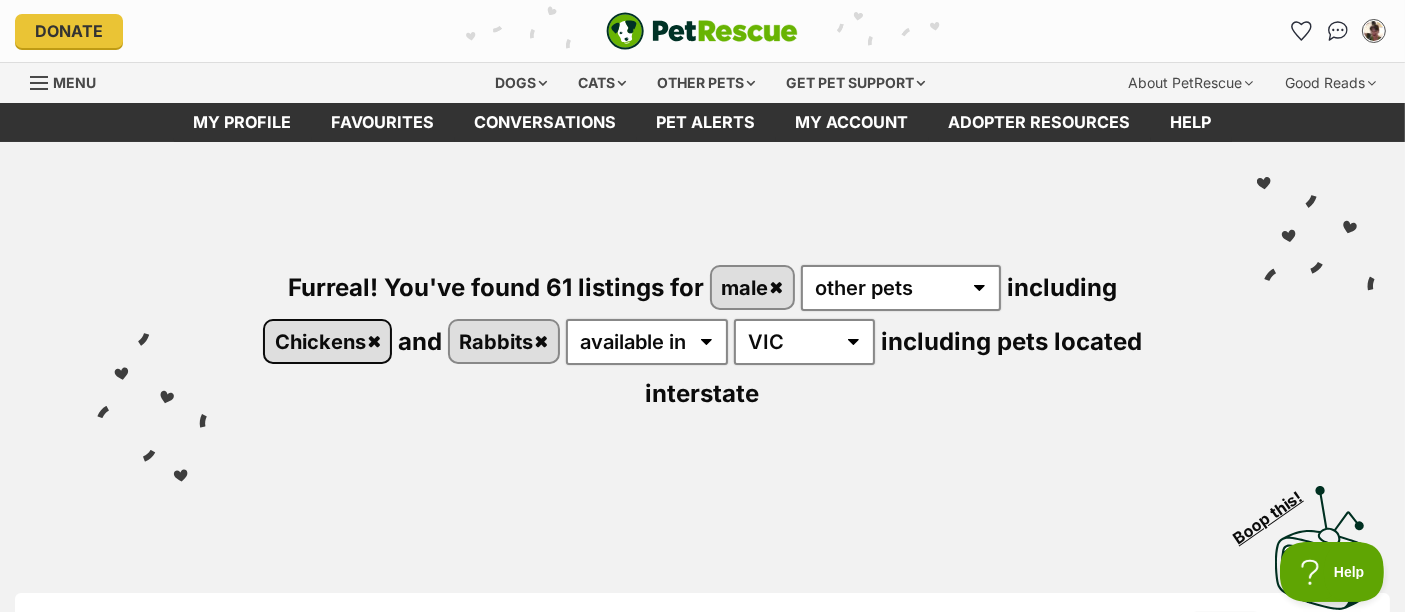 click on "Chickens" at bounding box center (327, 341) 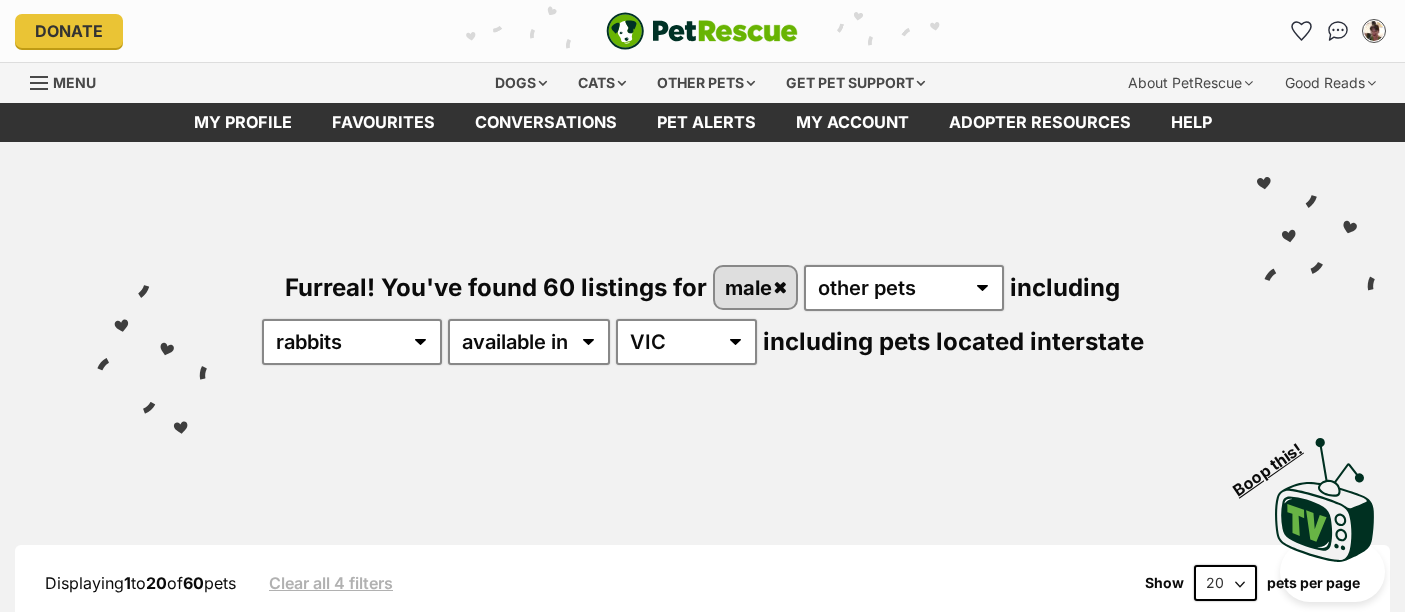 scroll, scrollTop: 0, scrollLeft: 0, axis: both 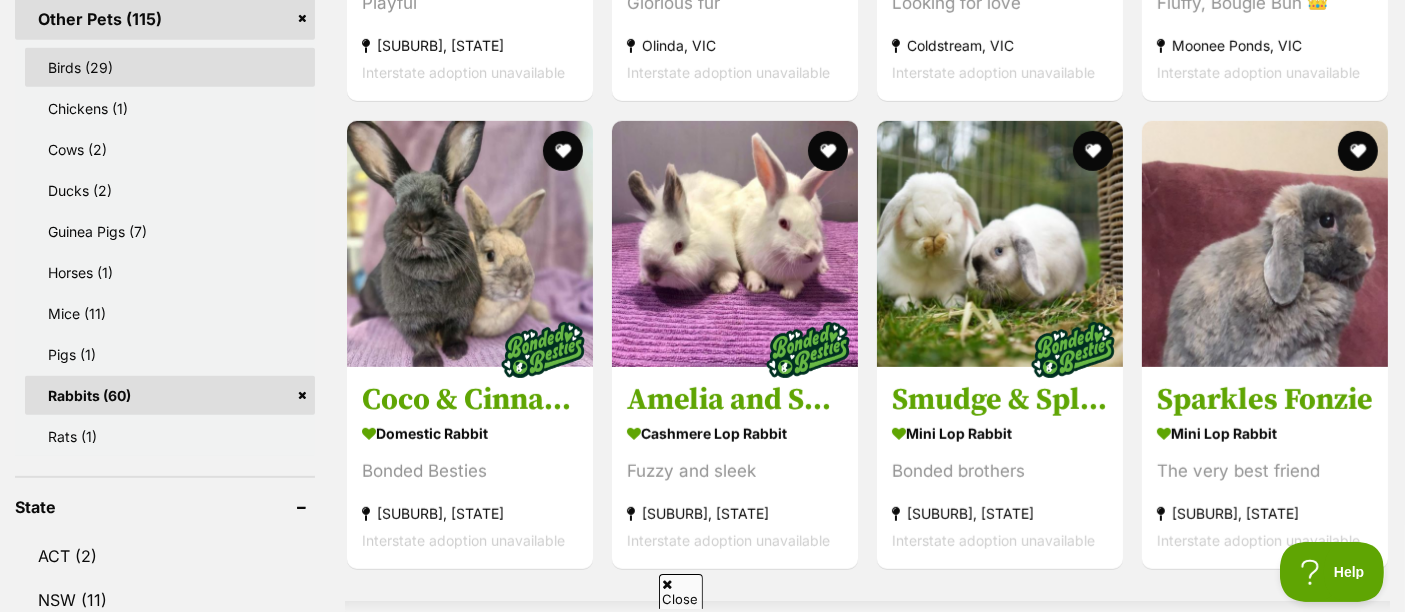 click on "Birds (29)" at bounding box center [170, 67] 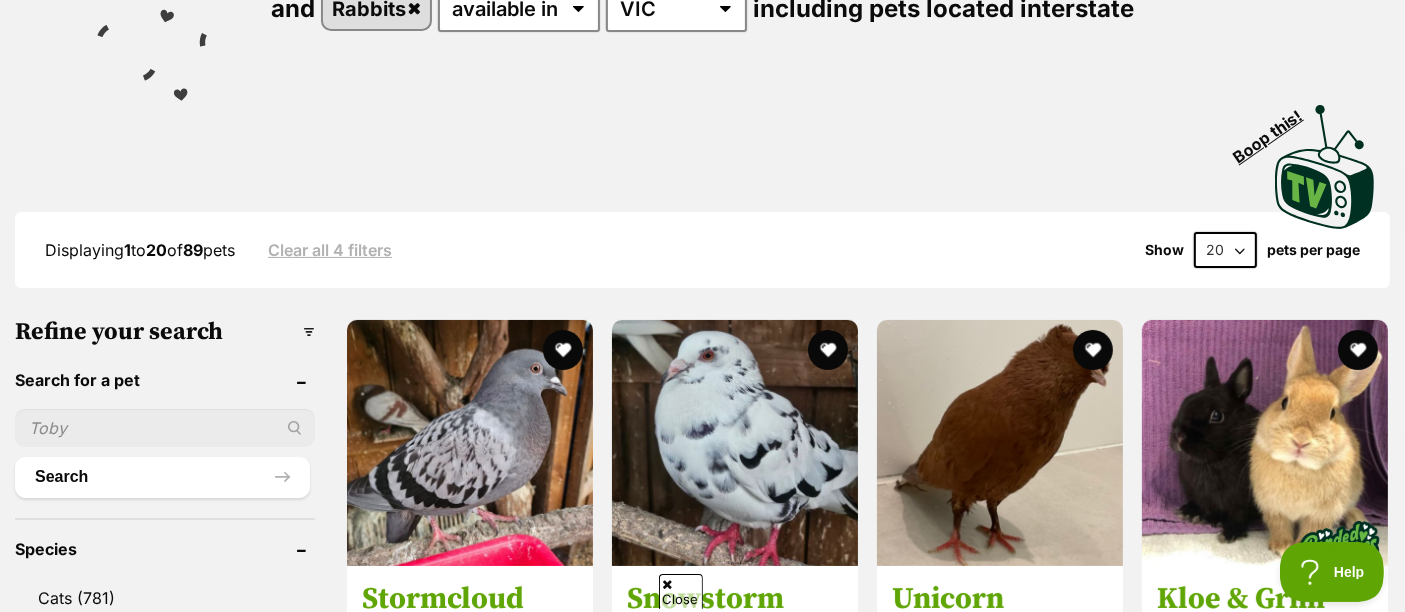 scroll, scrollTop: 0, scrollLeft: 0, axis: both 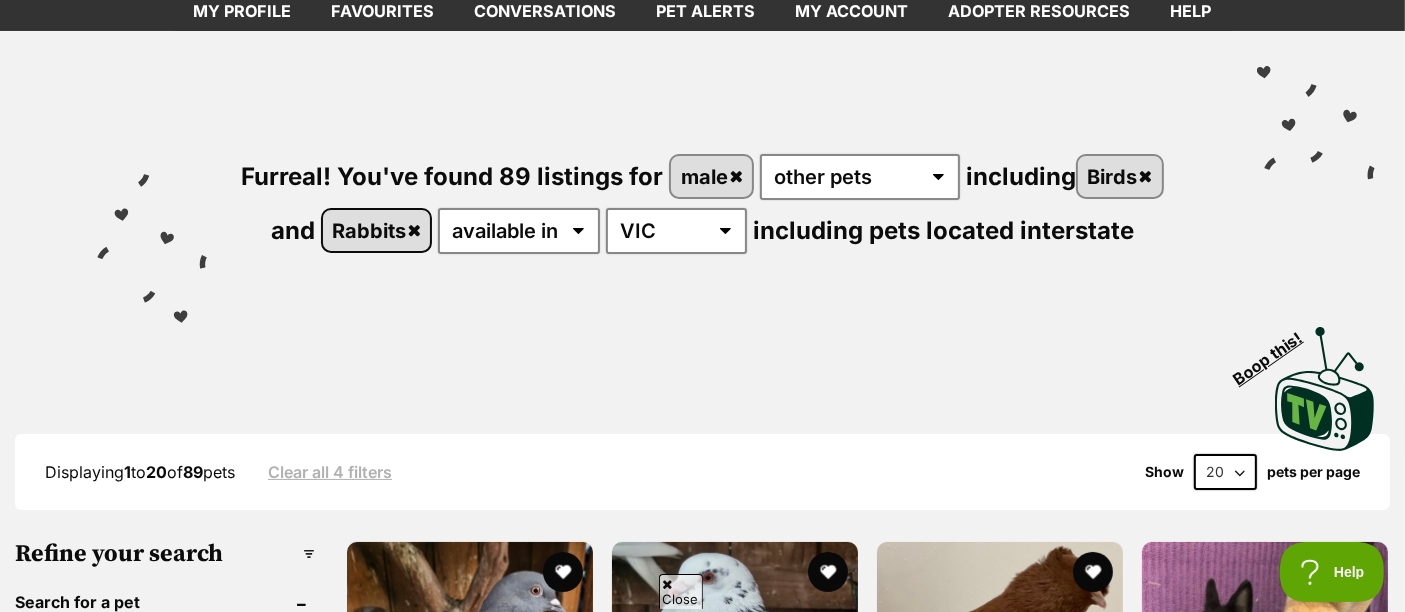 click on "Rabbits" at bounding box center [377, 230] 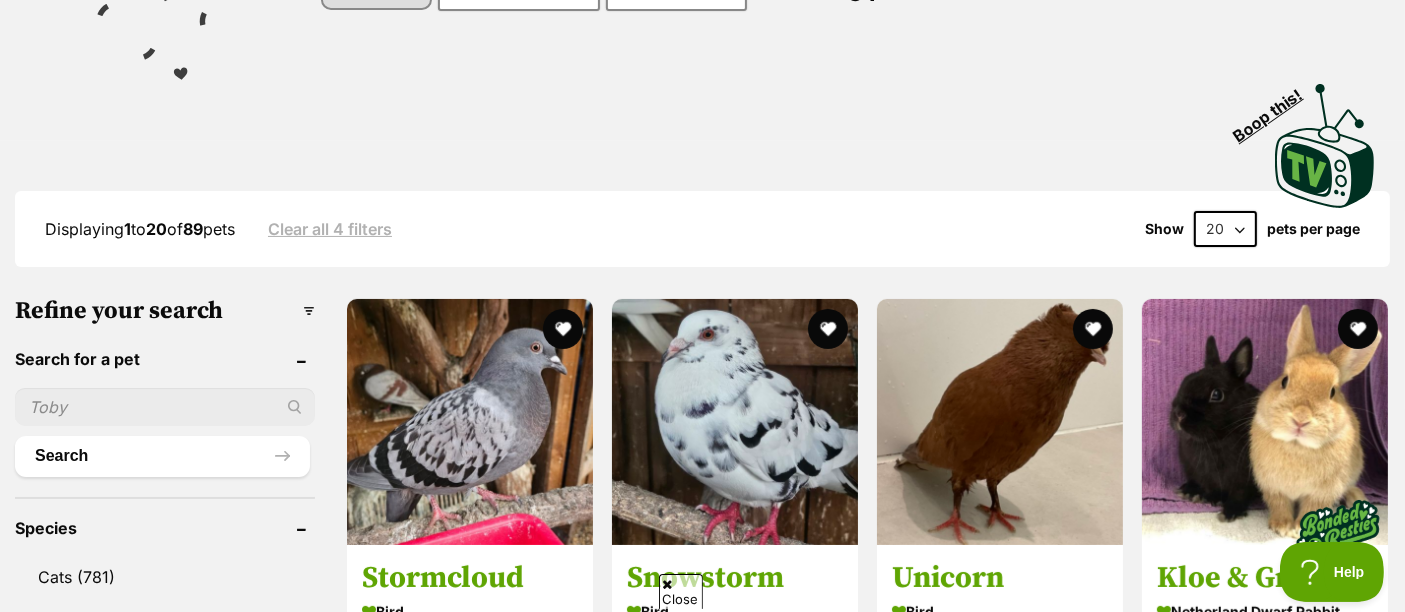 scroll, scrollTop: 444, scrollLeft: 0, axis: vertical 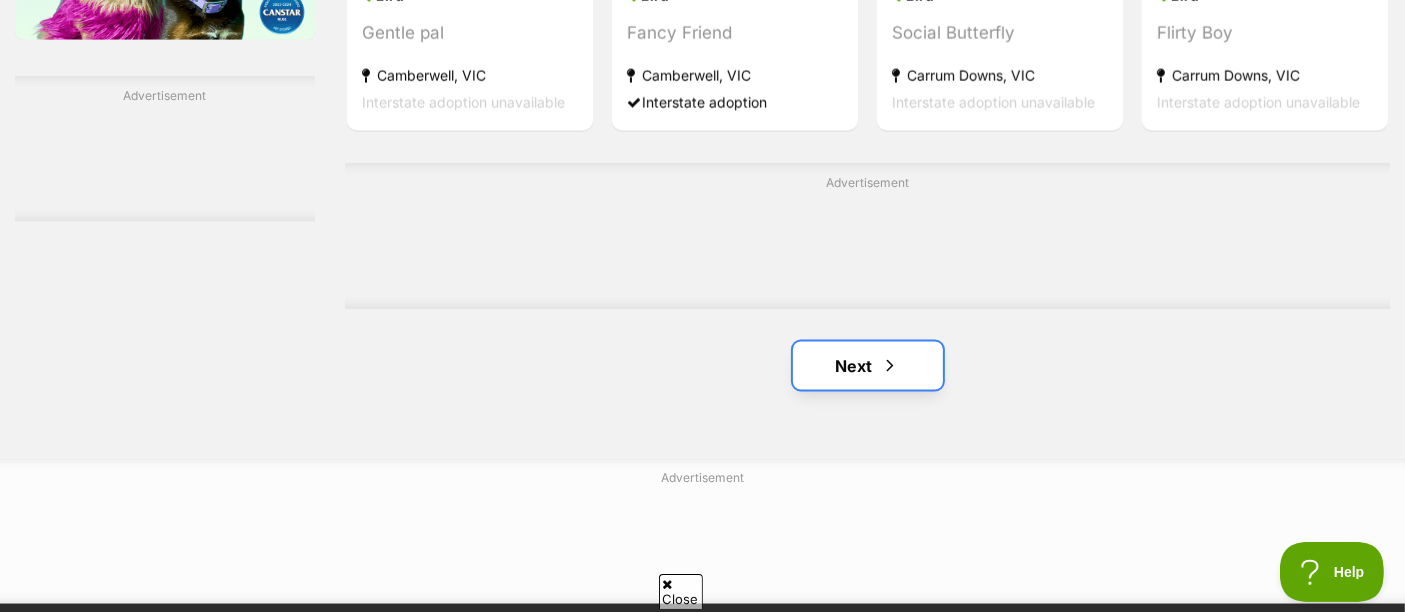 click on "Next" at bounding box center [868, 366] 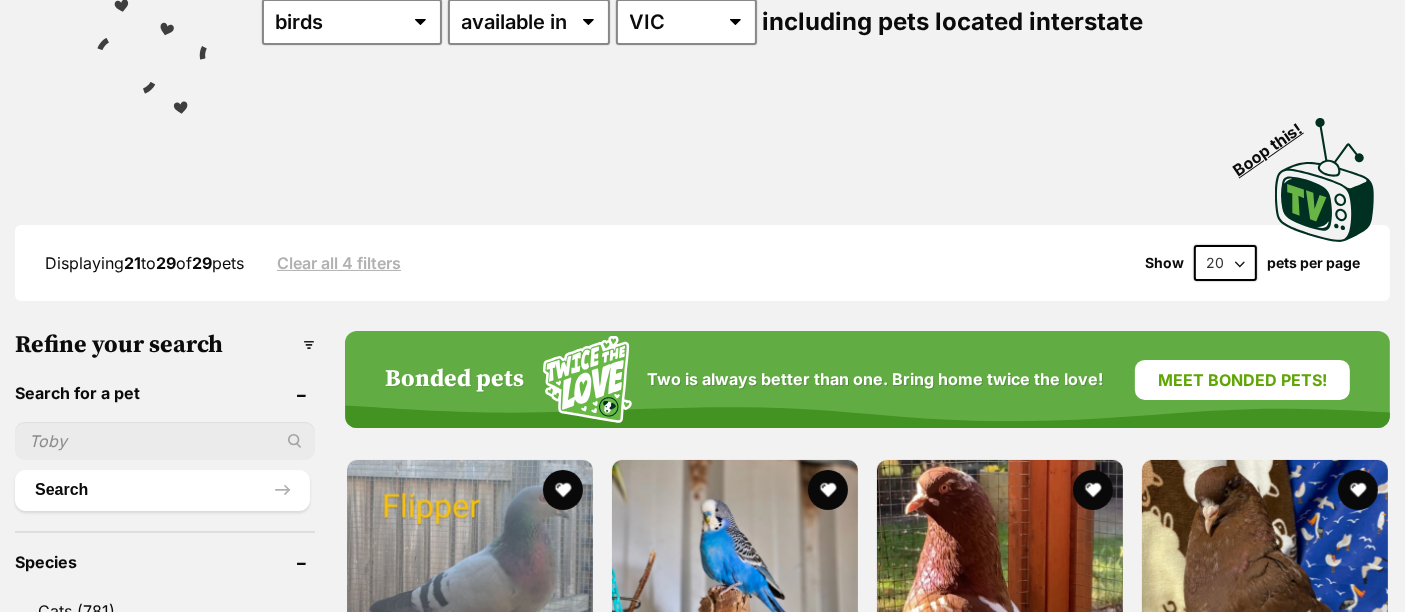 scroll, scrollTop: 0, scrollLeft: 0, axis: both 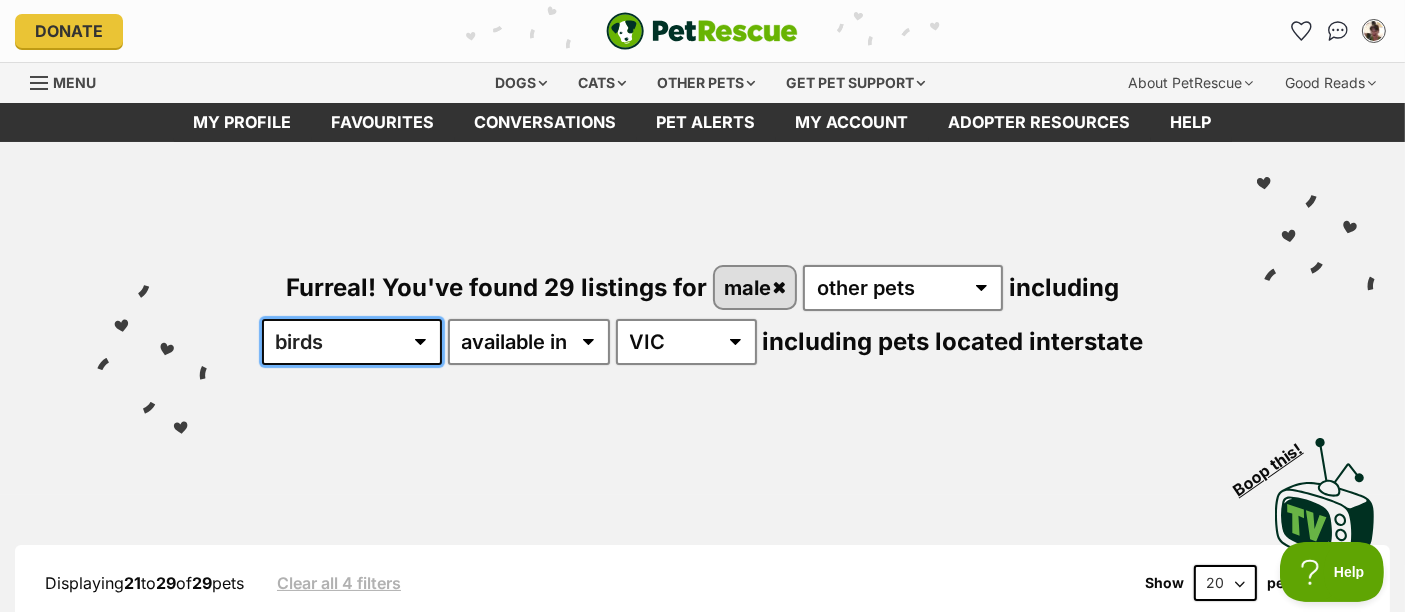 click on "all other pets
Birds
Chickens
Cows
Ducks
Guinea Pigs
Horses
Mice
Pigs
Rabbits
Rats" at bounding box center [352, 342] 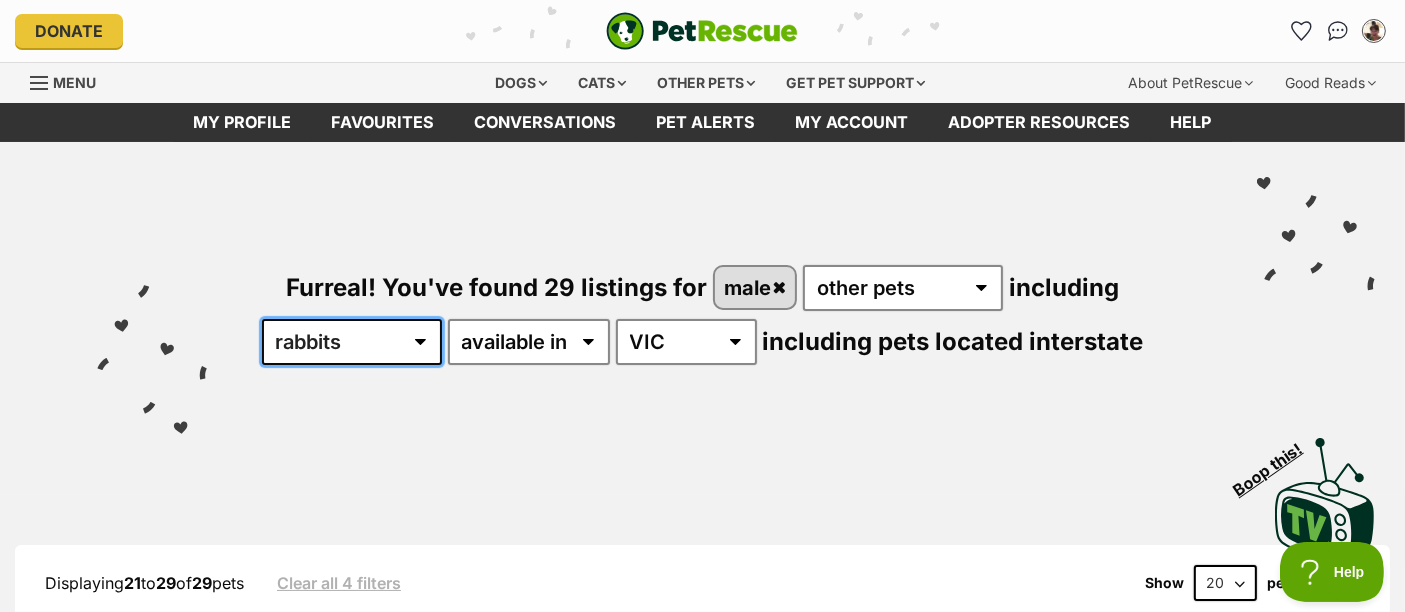 click on "all other pets
Birds
Chickens
Cows
Ducks
Guinea Pigs
Horses
Mice
Pigs
Rabbits
Rats" at bounding box center (352, 342) 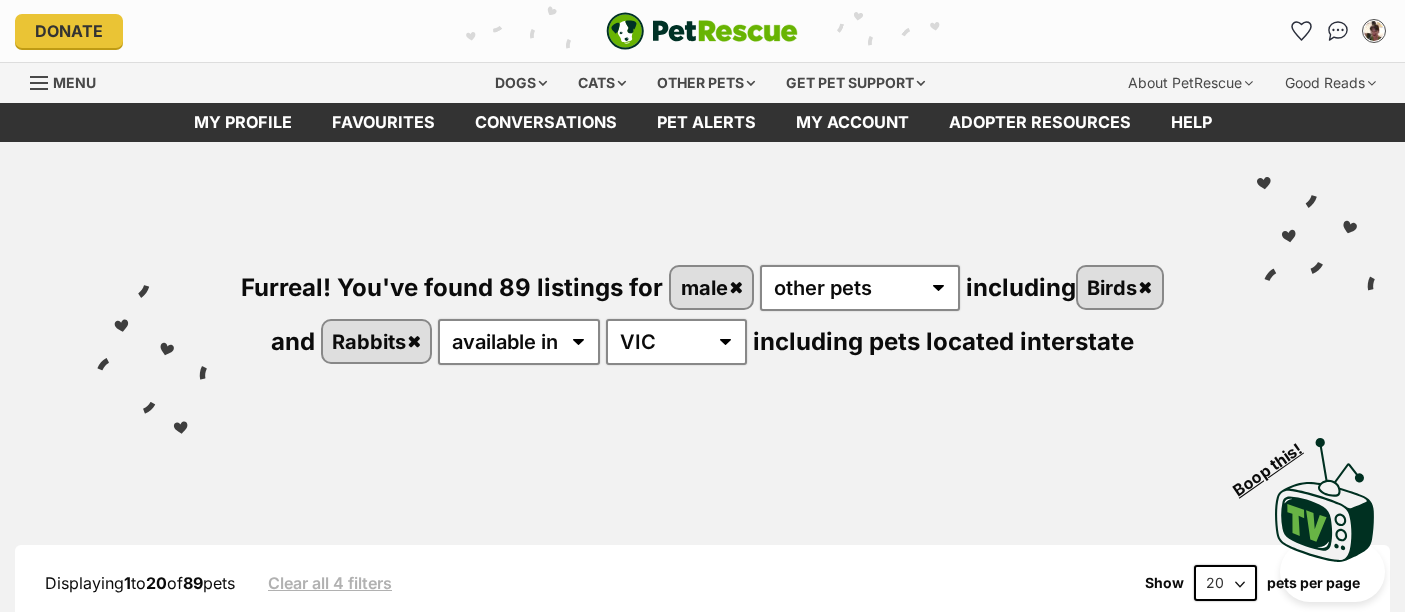 scroll, scrollTop: 0, scrollLeft: 0, axis: both 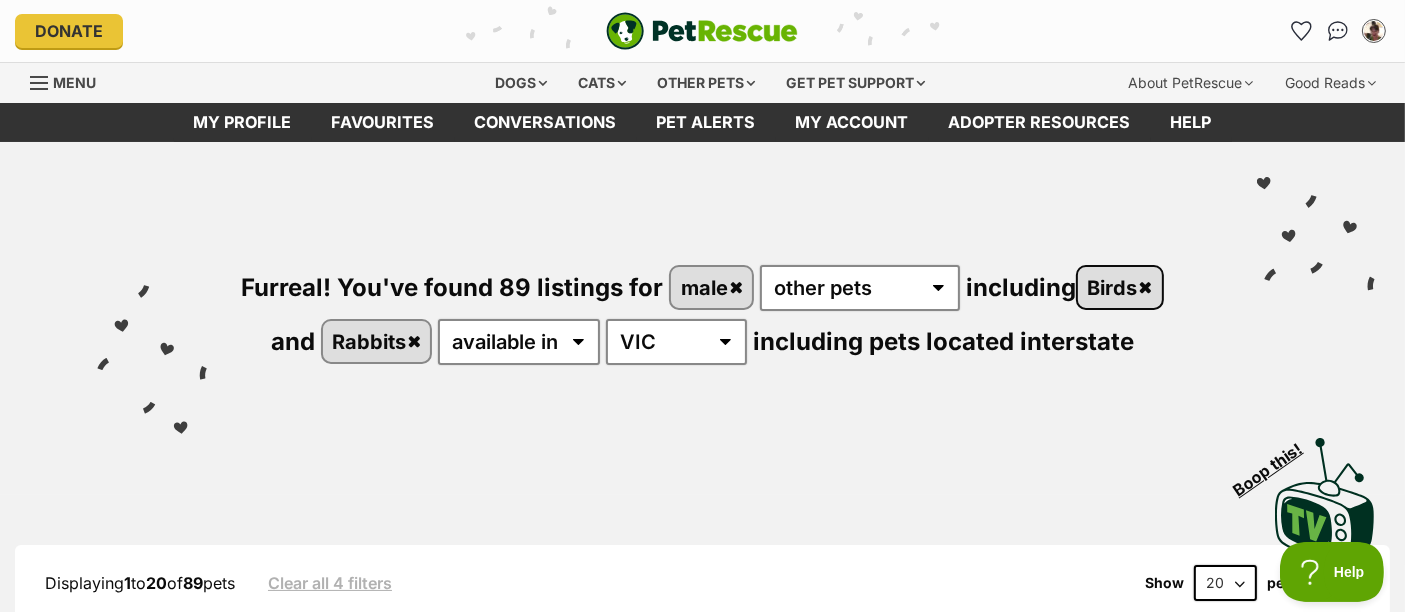 click on "Birds" at bounding box center (1120, 287) 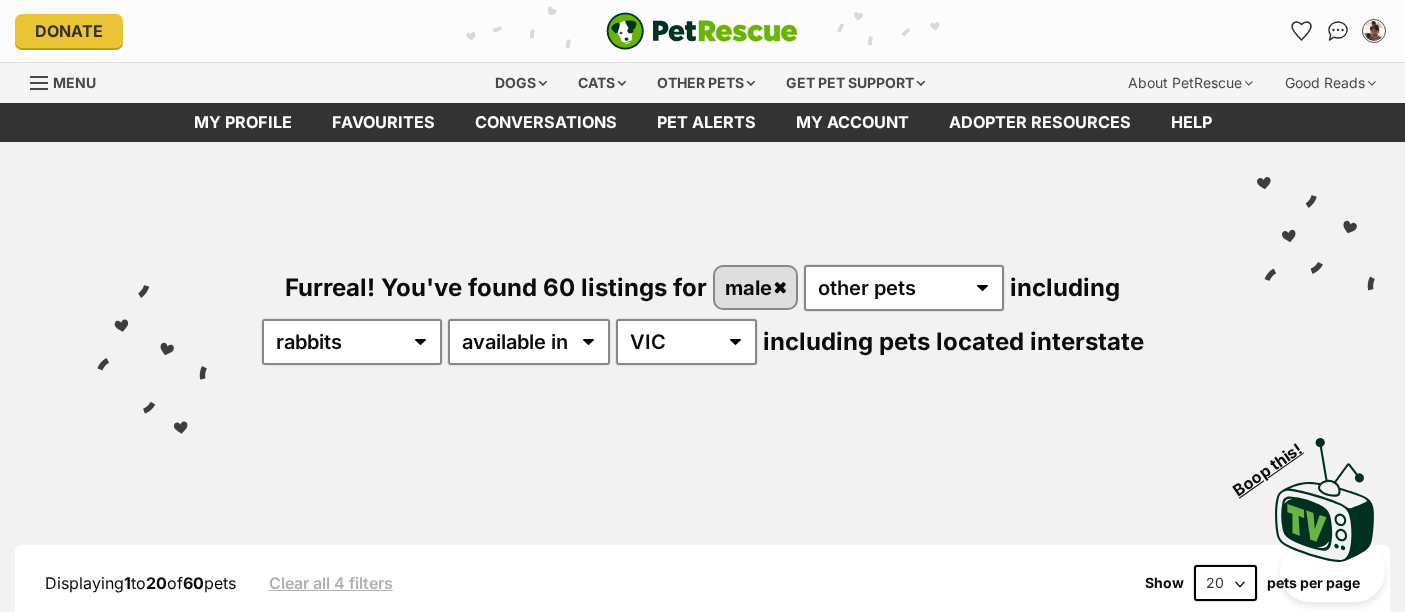 scroll, scrollTop: 0, scrollLeft: 0, axis: both 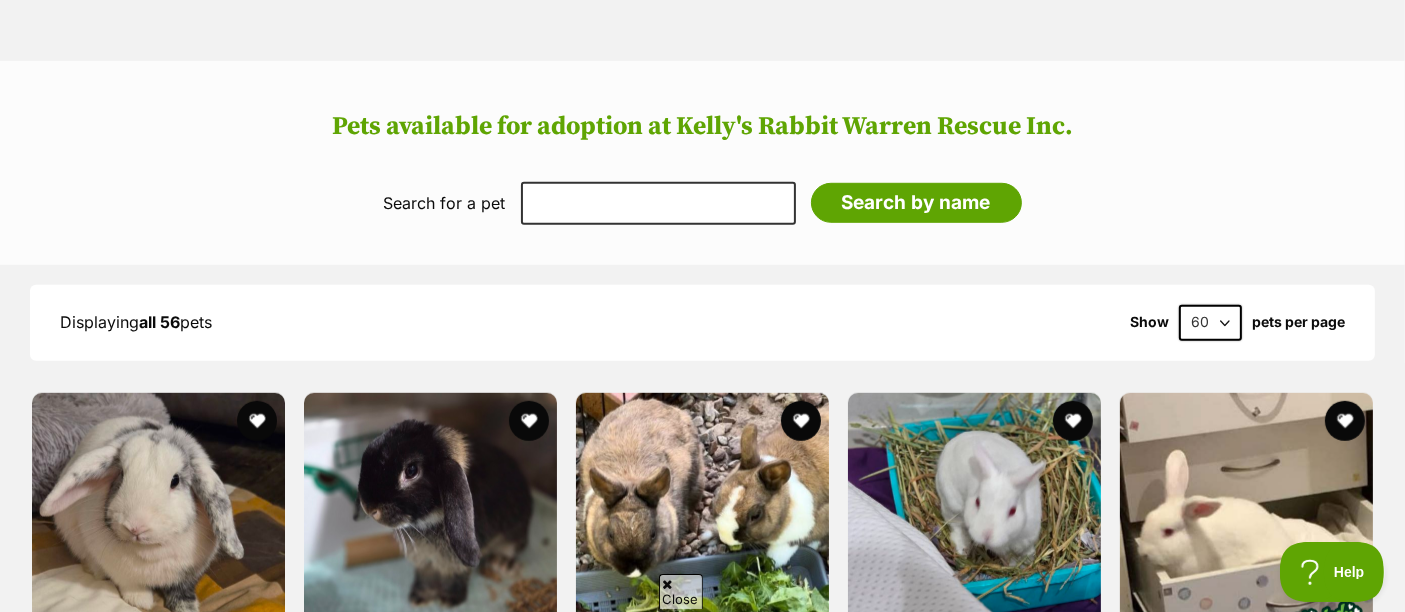 click on "Close" at bounding box center [681, 591] 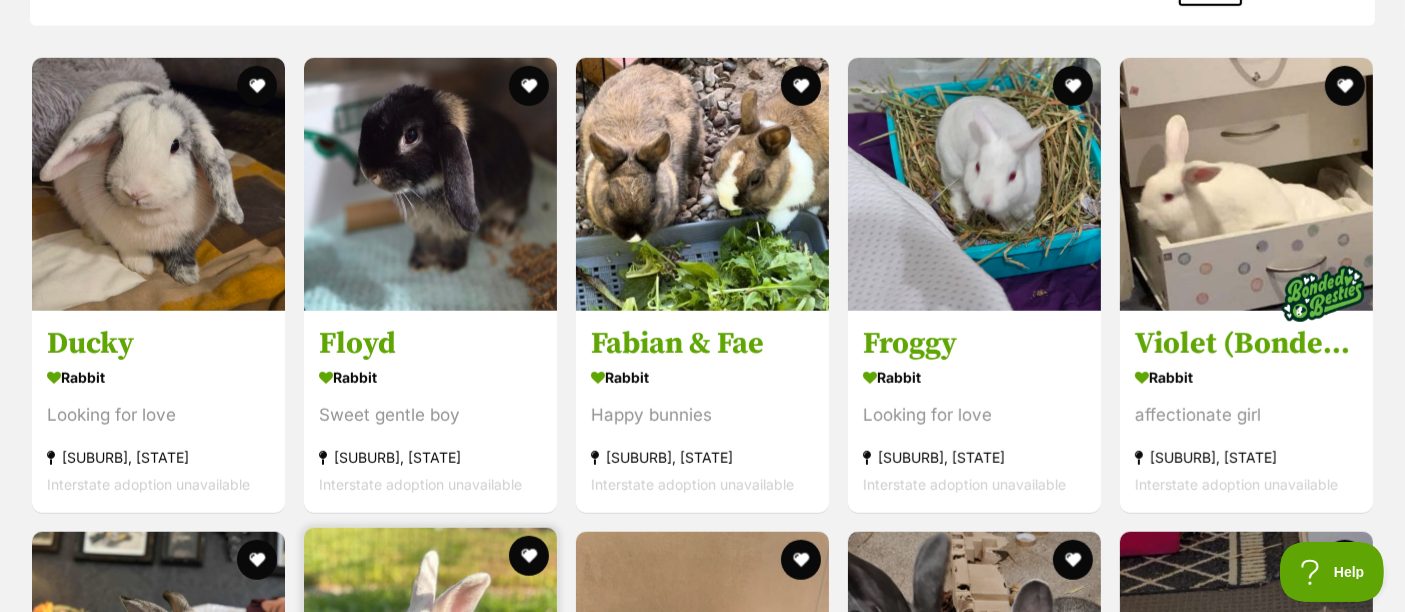scroll, scrollTop: 1749, scrollLeft: 0, axis: vertical 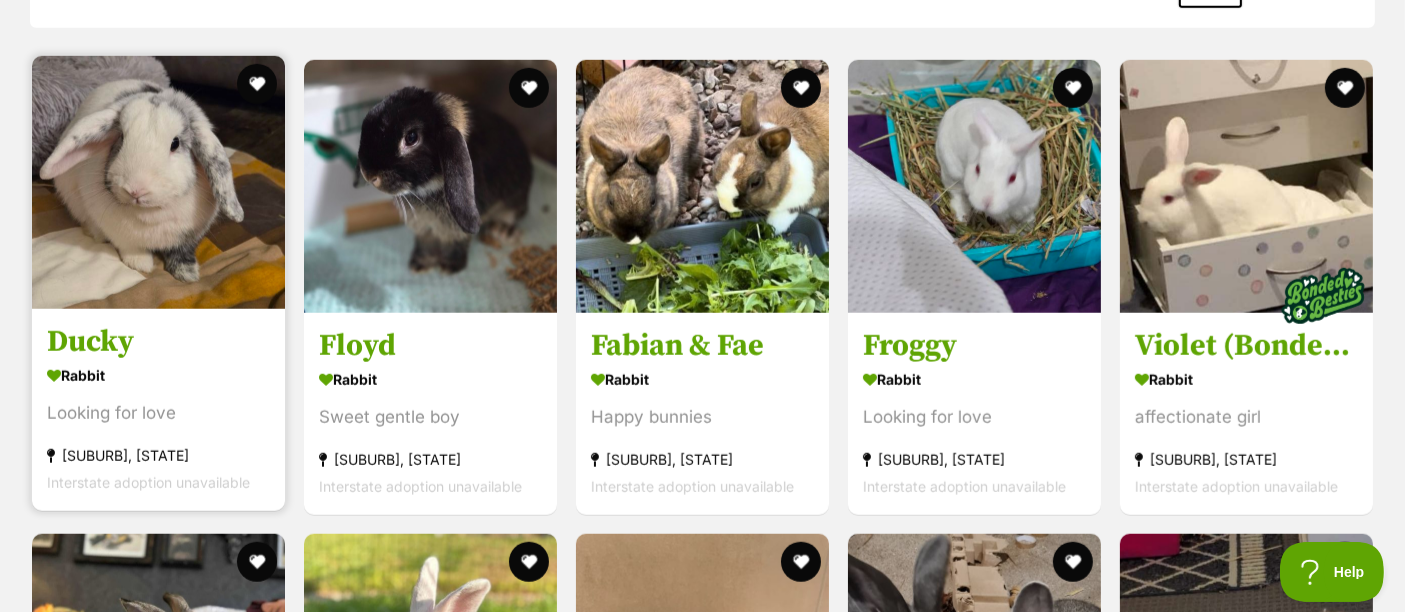 click at bounding box center (158, 182) 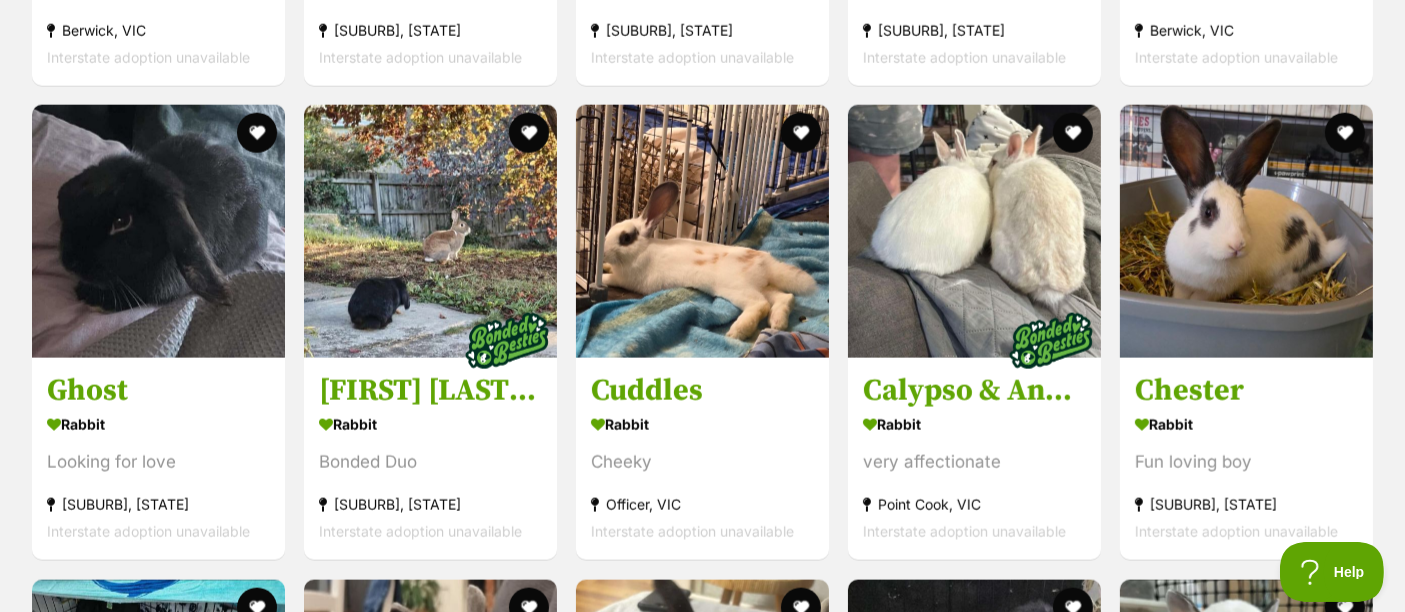 scroll, scrollTop: 2666, scrollLeft: 0, axis: vertical 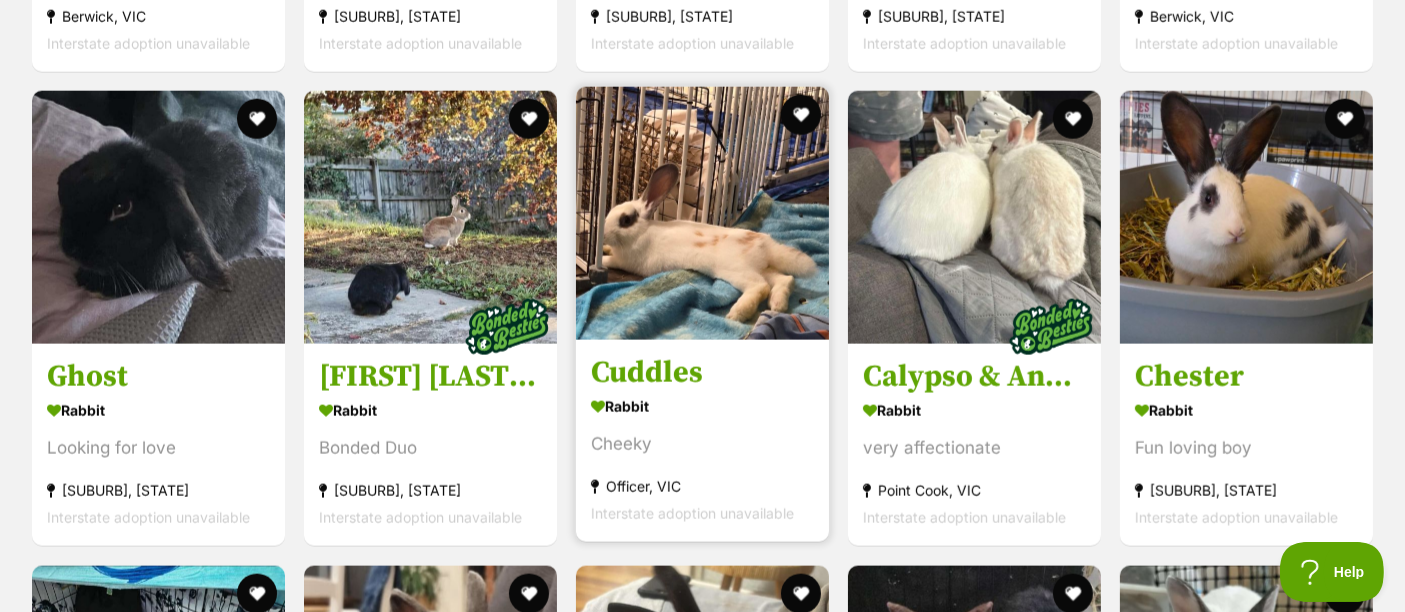click at bounding box center [702, 213] 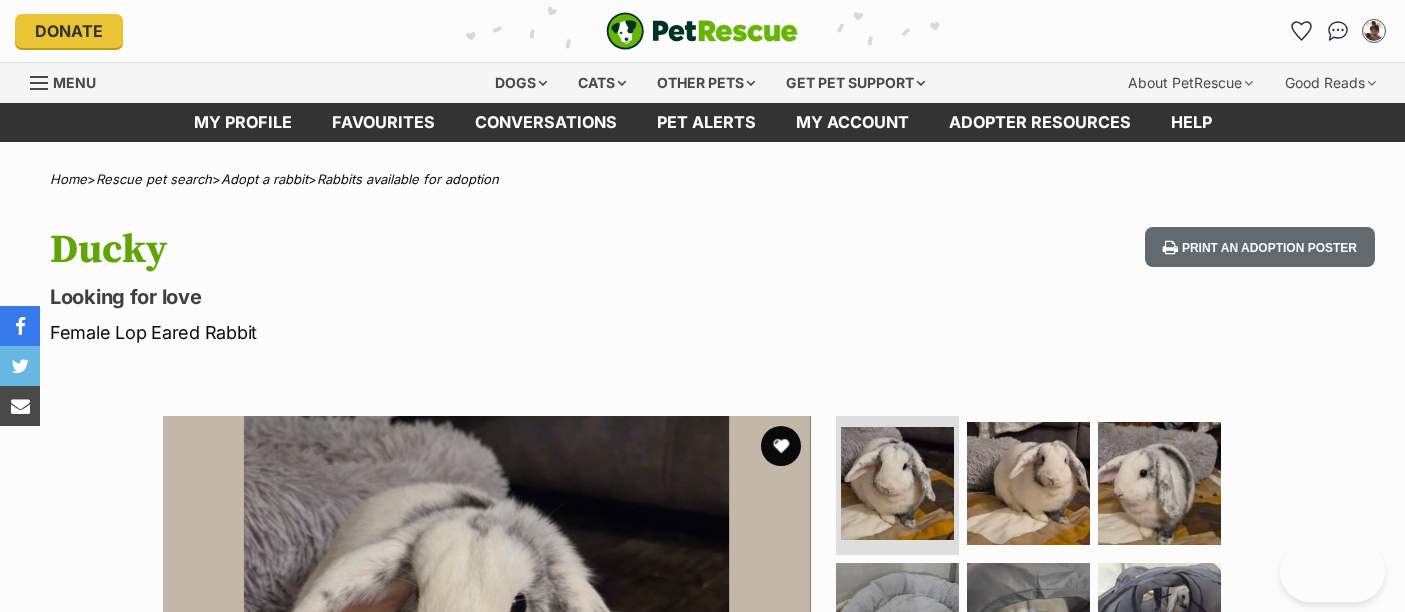 scroll, scrollTop: 0, scrollLeft: 0, axis: both 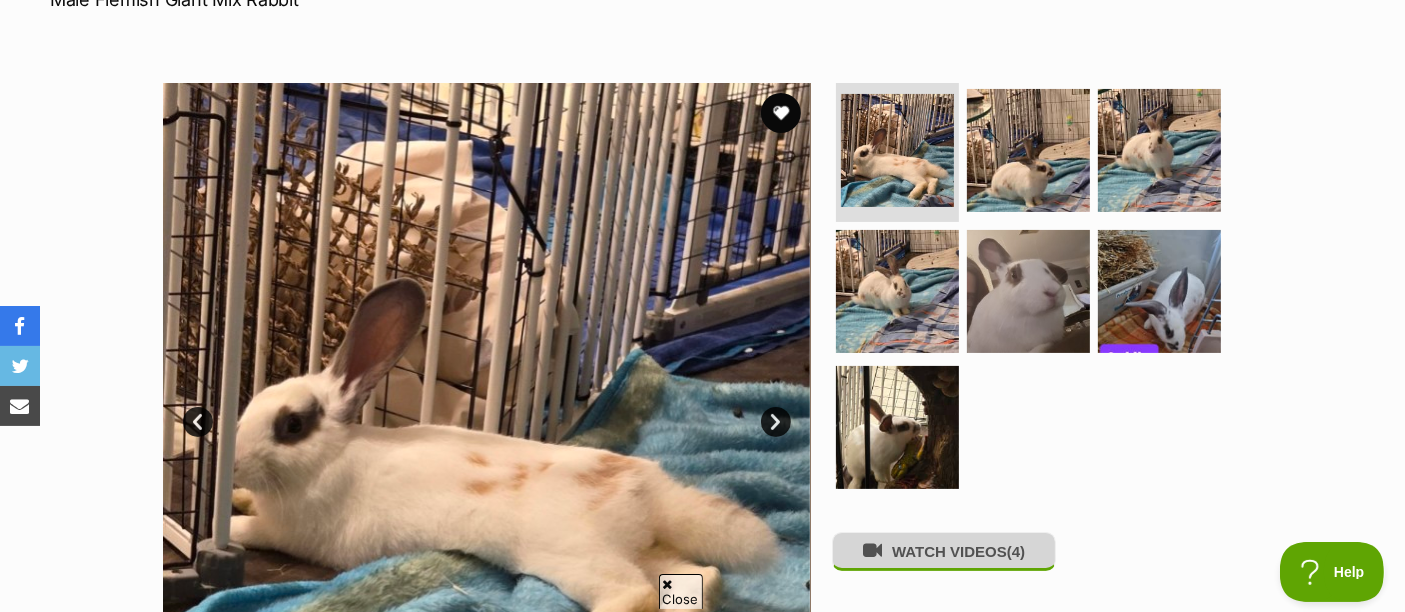 click on "WATCH VIDEOS
(4)" at bounding box center (944, 551) 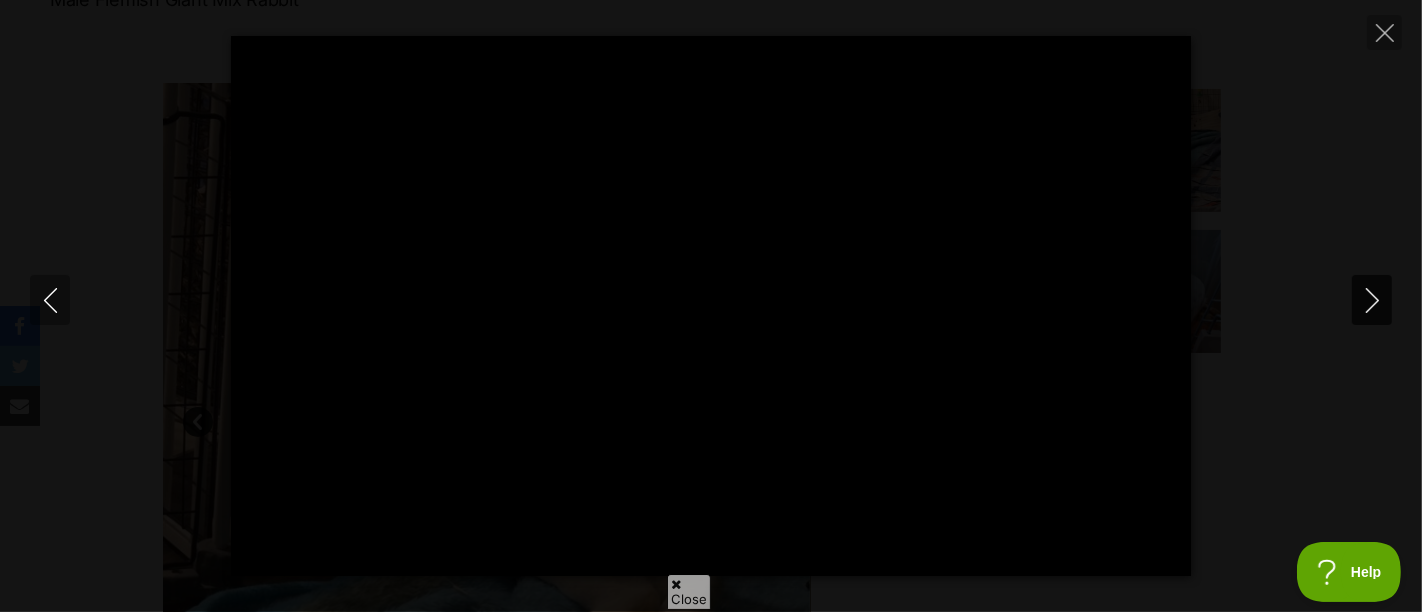 click 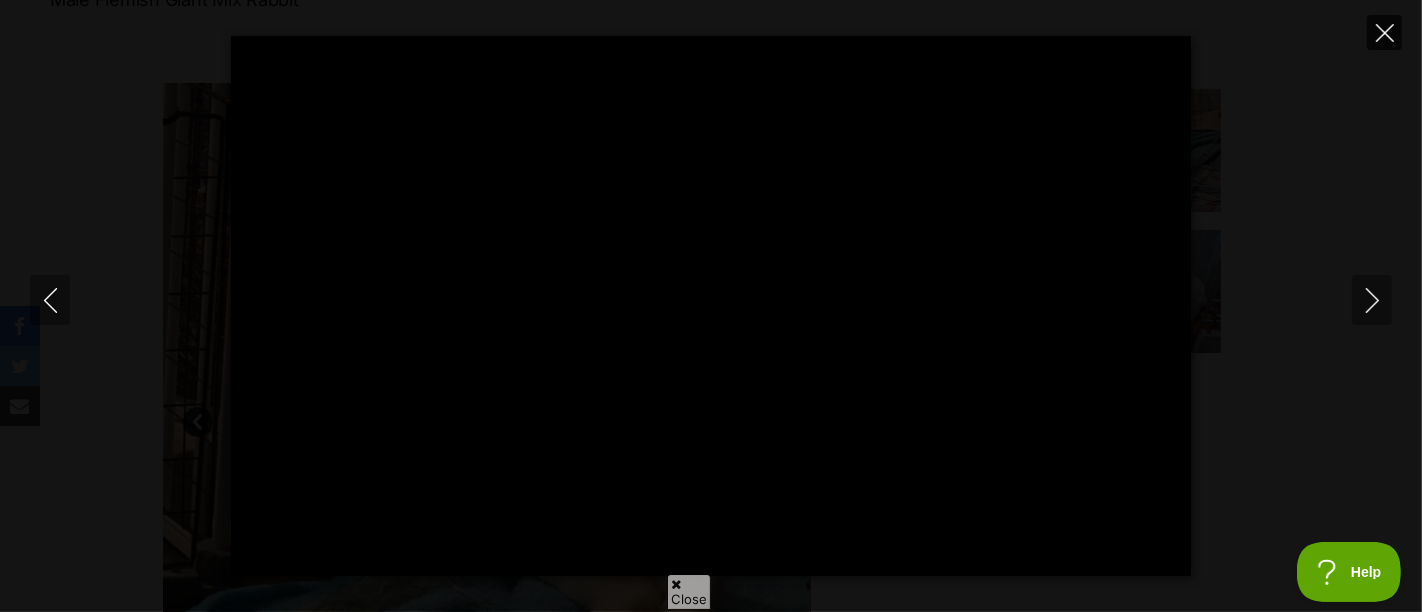 click 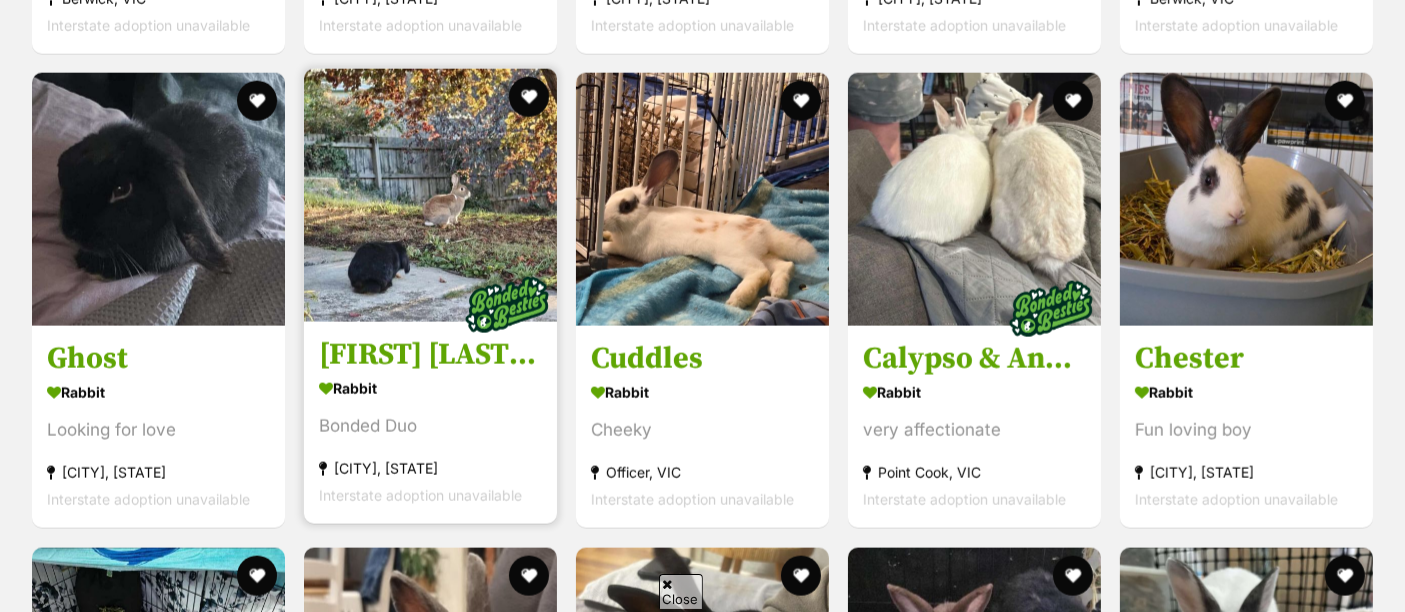 scroll, scrollTop: 2684, scrollLeft: 0, axis: vertical 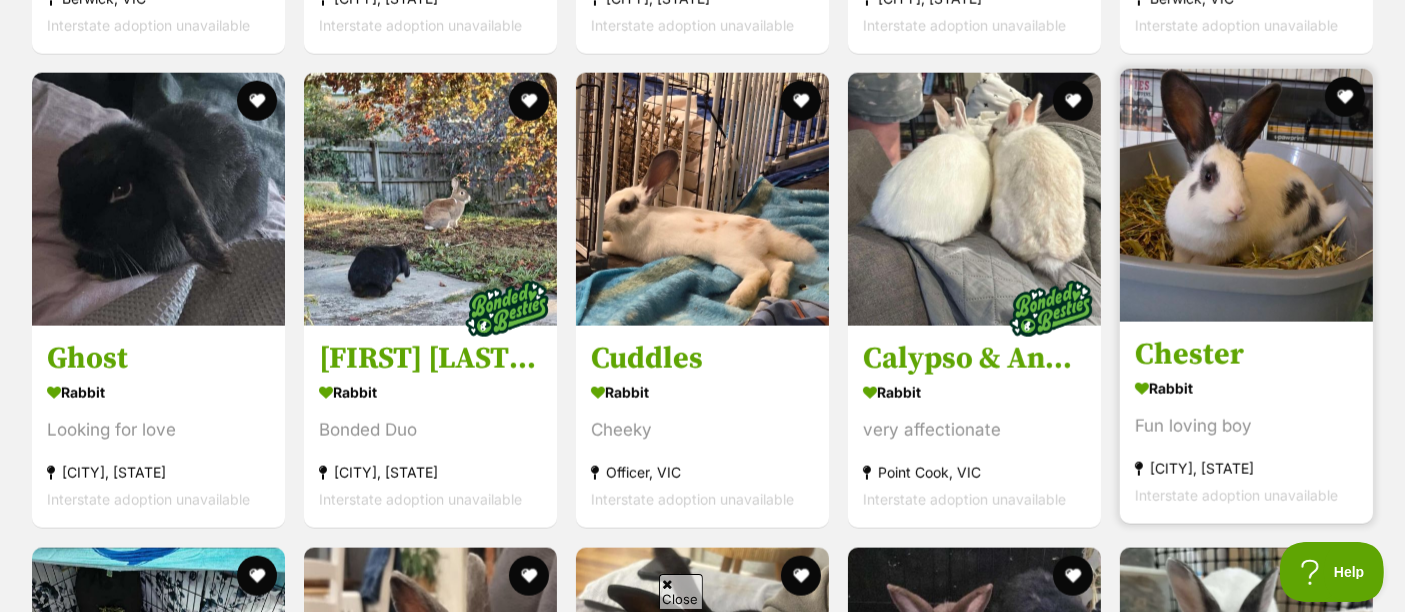 click at bounding box center [1246, 195] 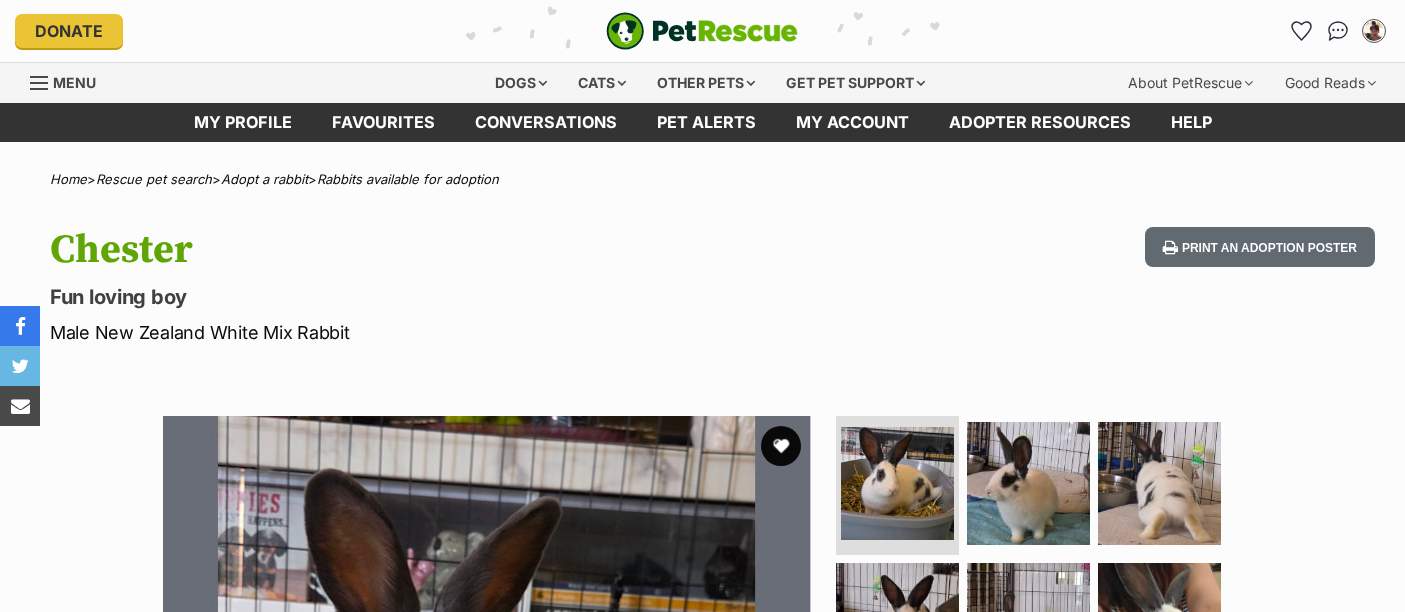 scroll, scrollTop: 0, scrollLeft: 0, axis: both 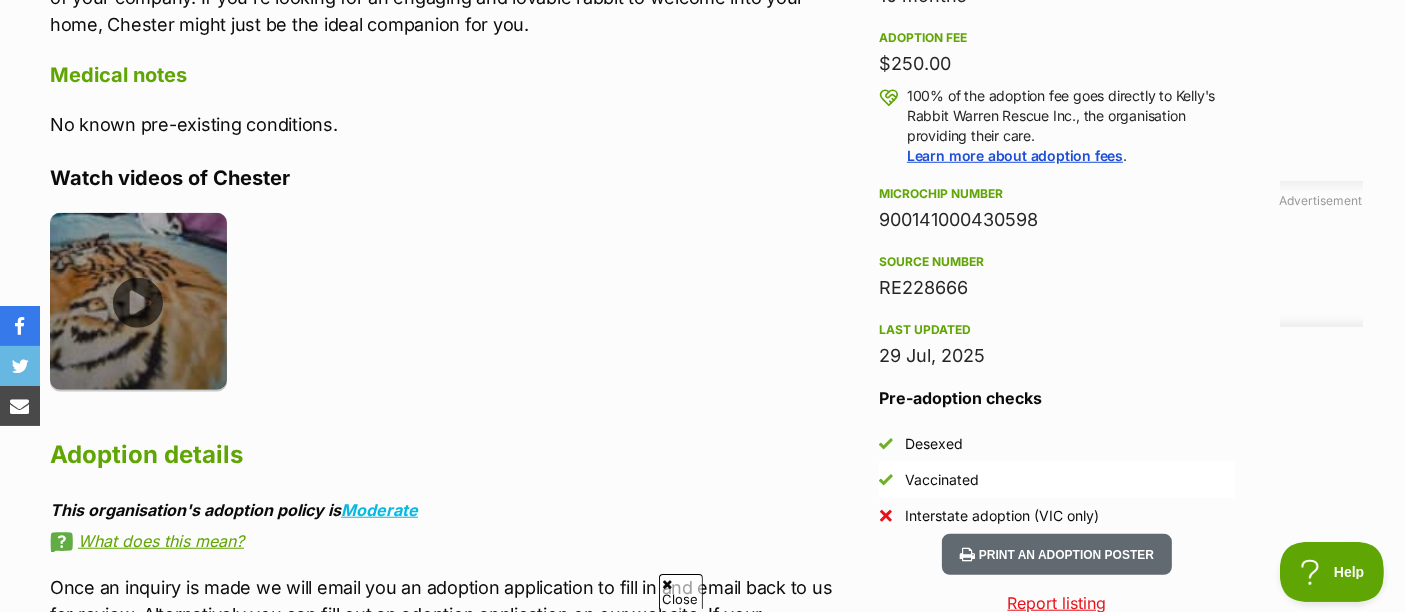 click at bounding box center (138, 301) 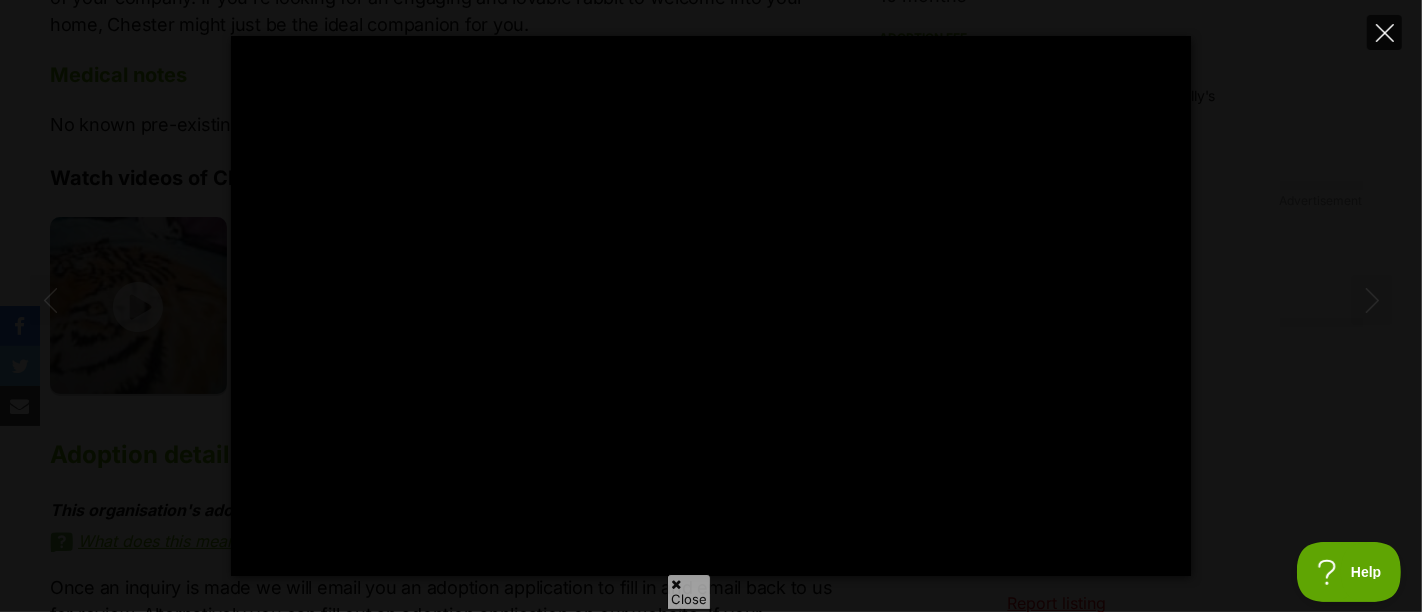 click 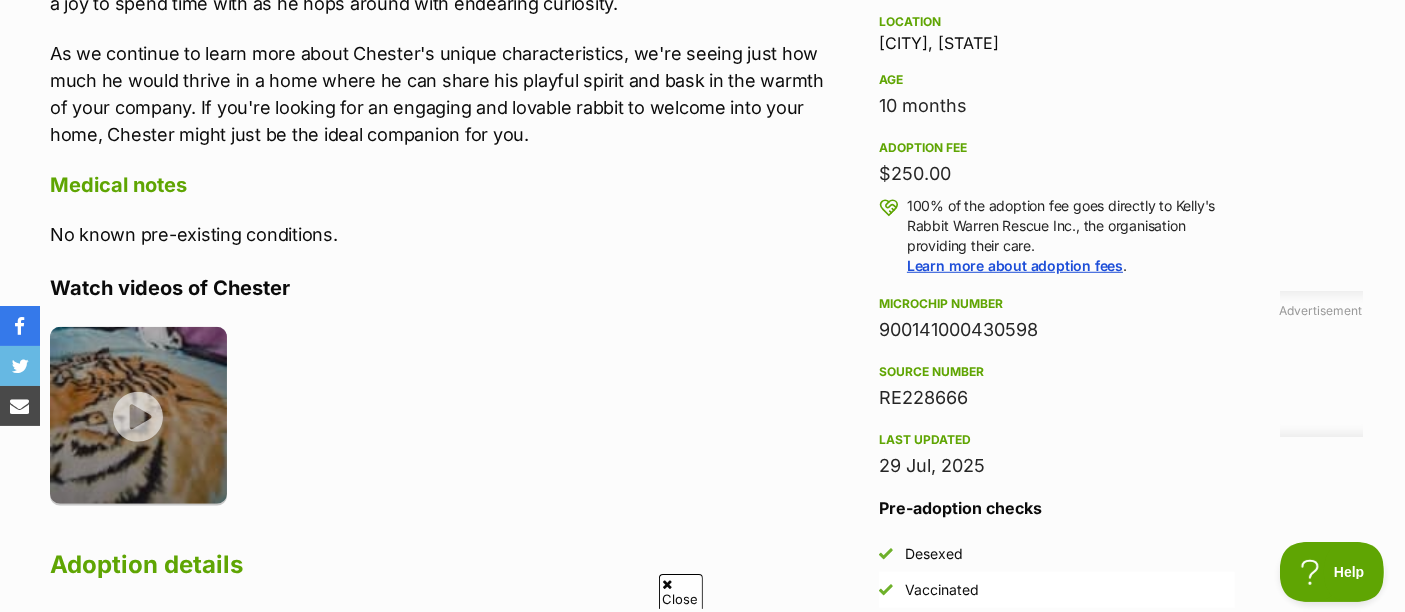 scroll, scrollTop: 1333, scrollLeft: 0, axis: vertical 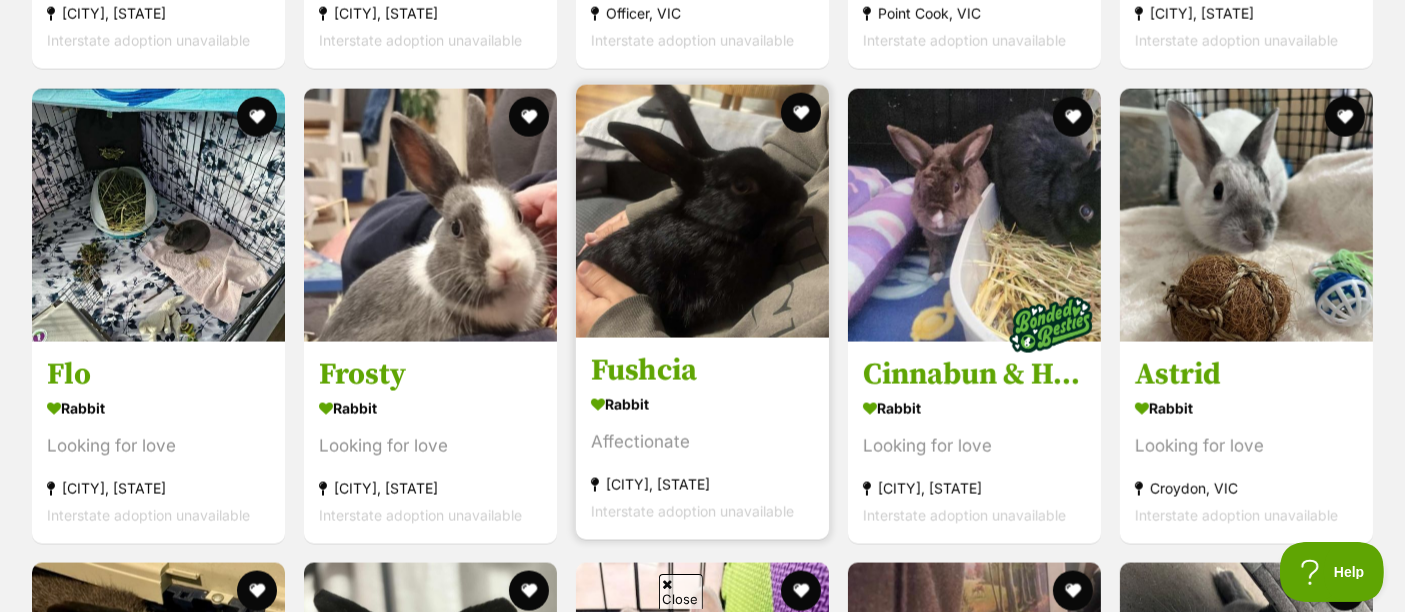 click at bounding box center (702, 211) 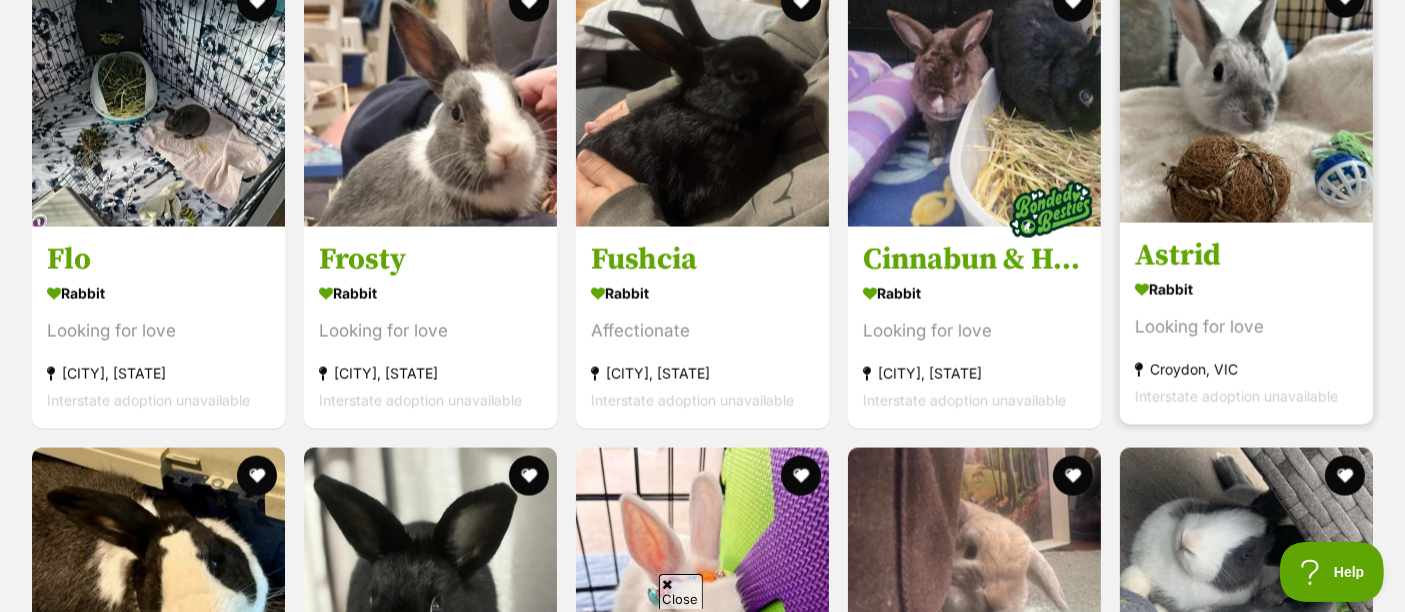 scroll, scrollTop: 3254, scrollLeft: 0, axis: vertical 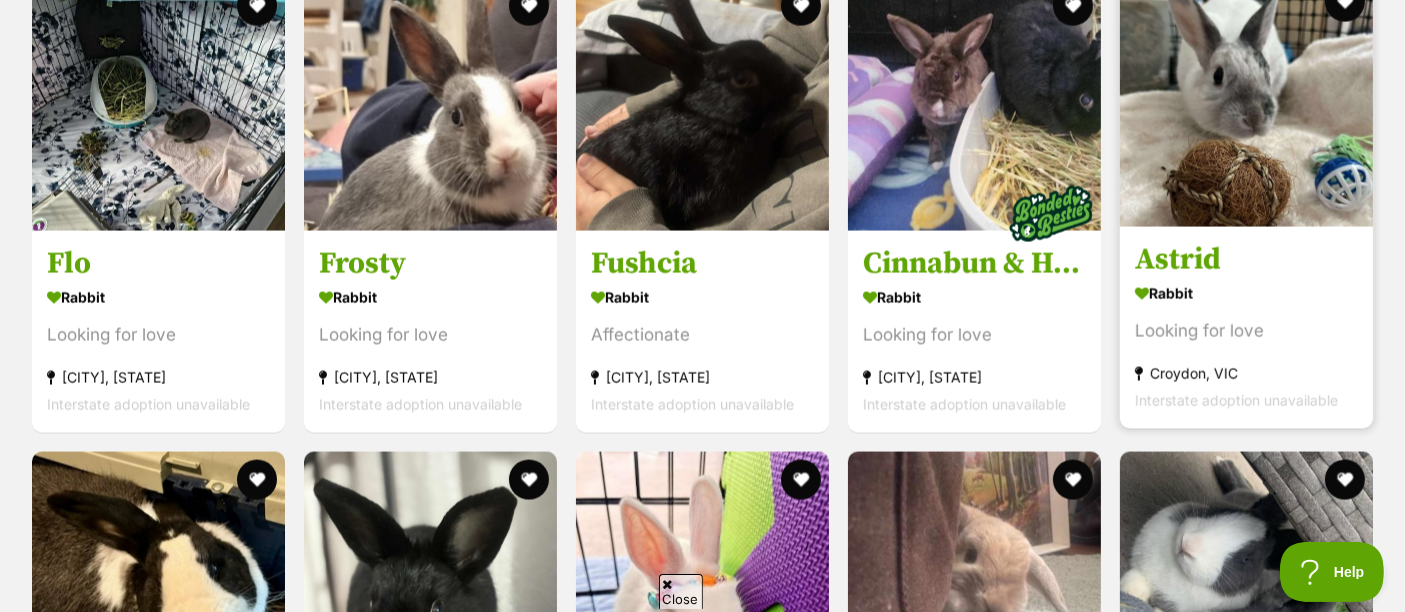 click at bounding box center (1246, 100) 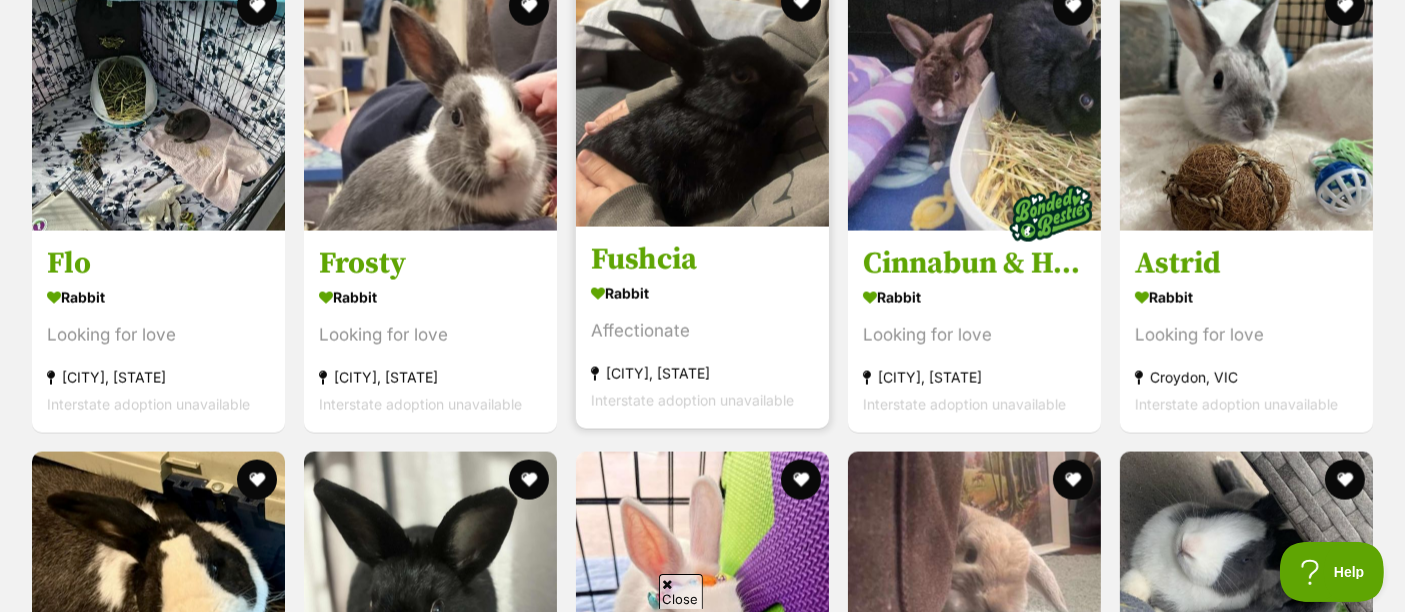 click at bounding box center (702, 100) 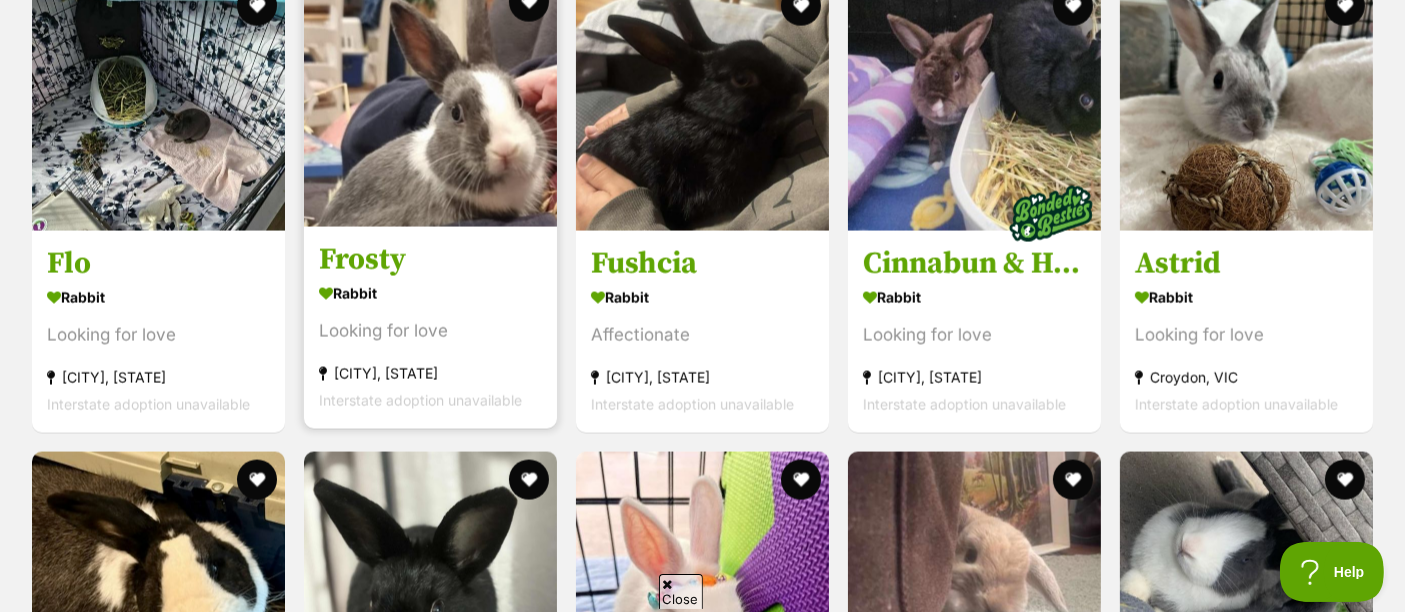 click at bounding box center [430, 100] 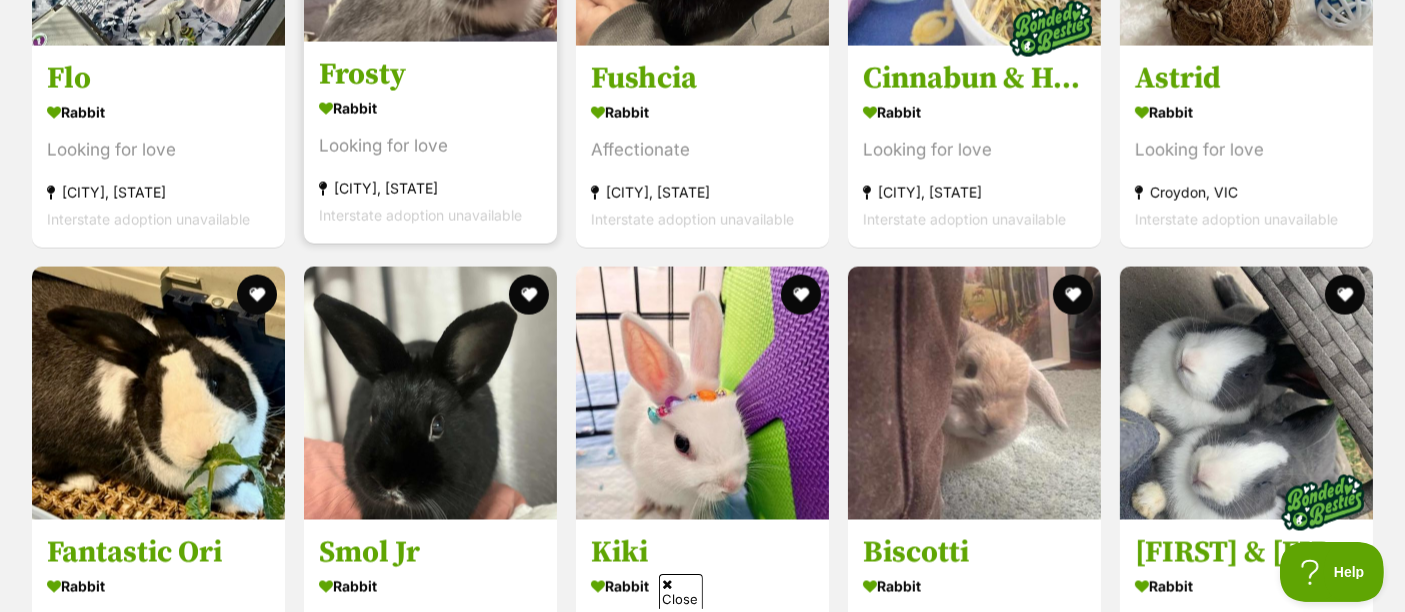 scroll, scrollTop: 3588, scrollLeft: 0, axis: vertical 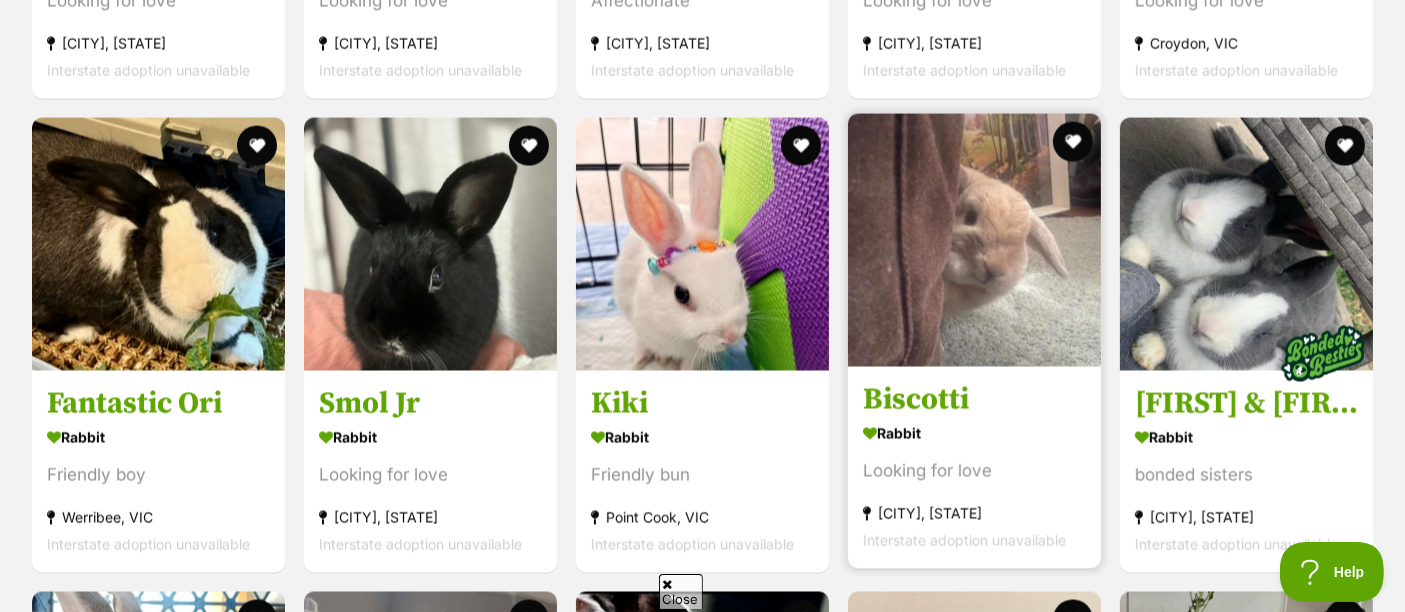 click at bounding box center [974, 240] 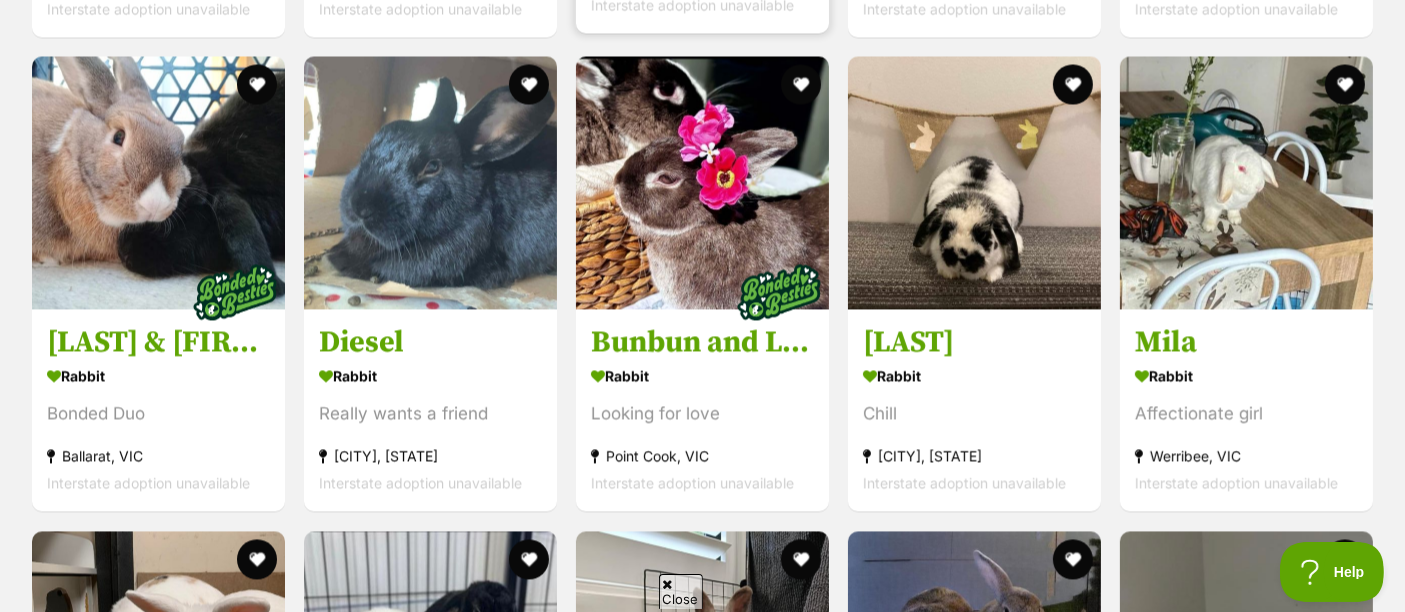 scroll, scrollTop: 4143, scrollLeft: 0, axis: vertical 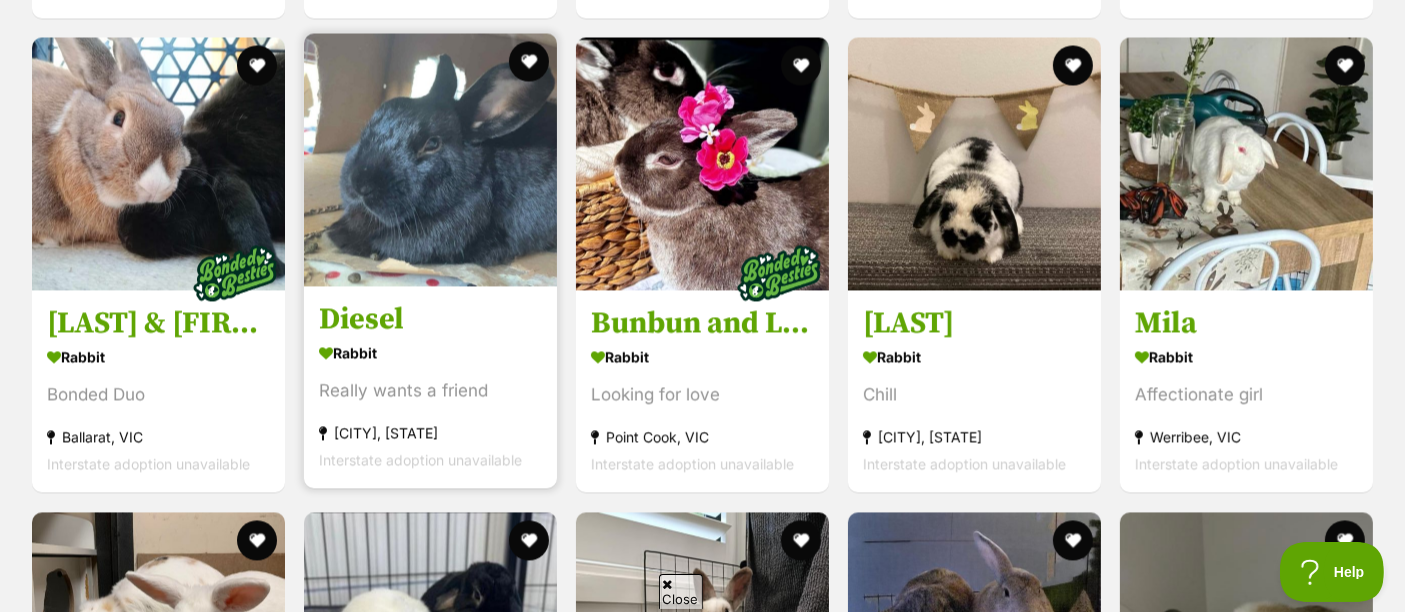 click at bounding box center (430, 159) 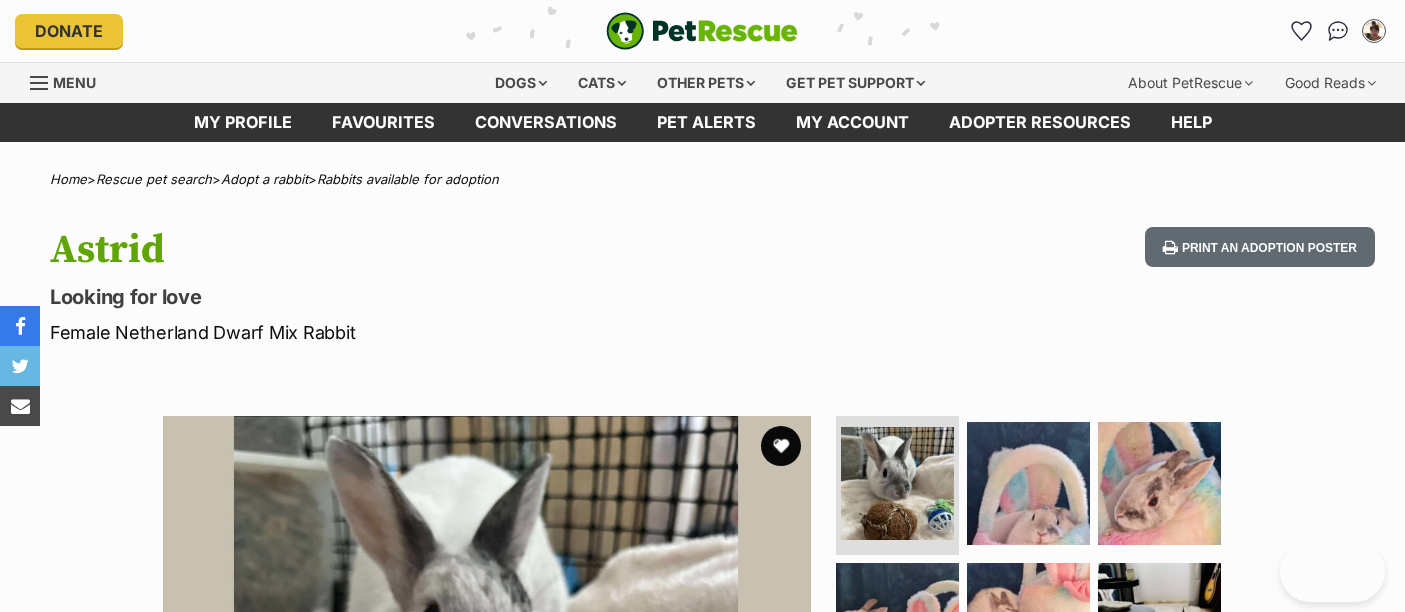 scroll, scrollTop: 0, scrollLeft: 0, axis: both 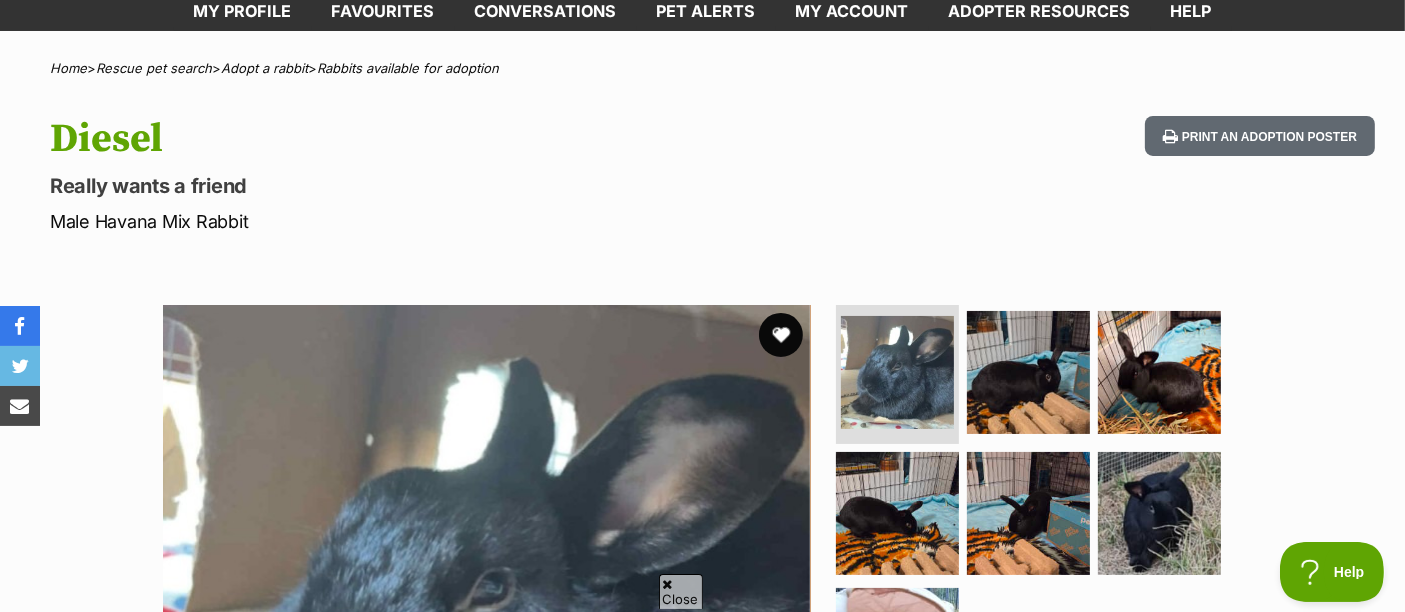 click at bounding box center [781, 335] 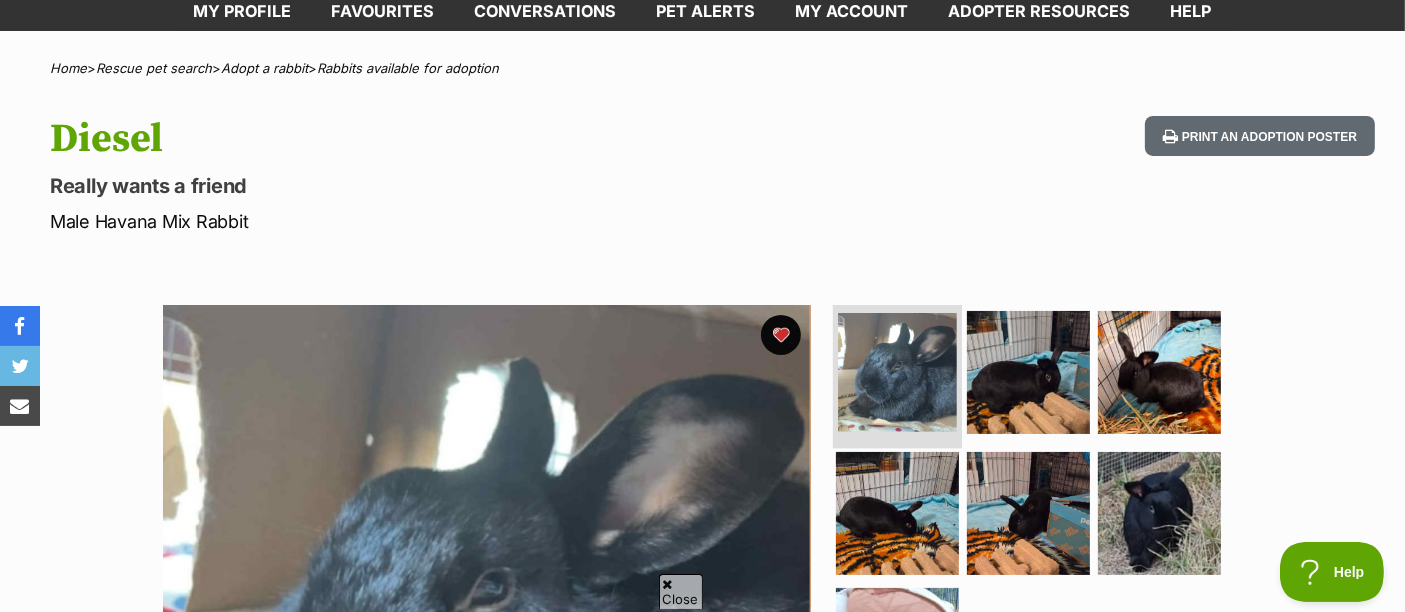 click at bounding box center (897, 372) 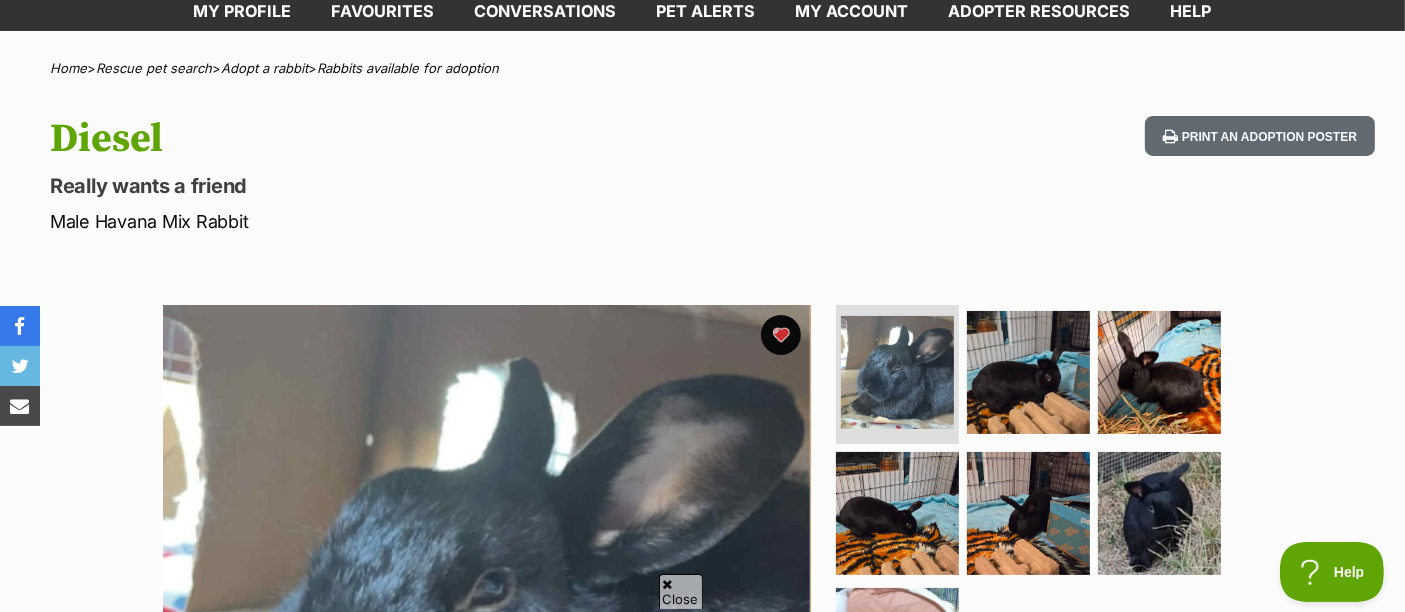 click on "Close" at bounding box center [681, 591] 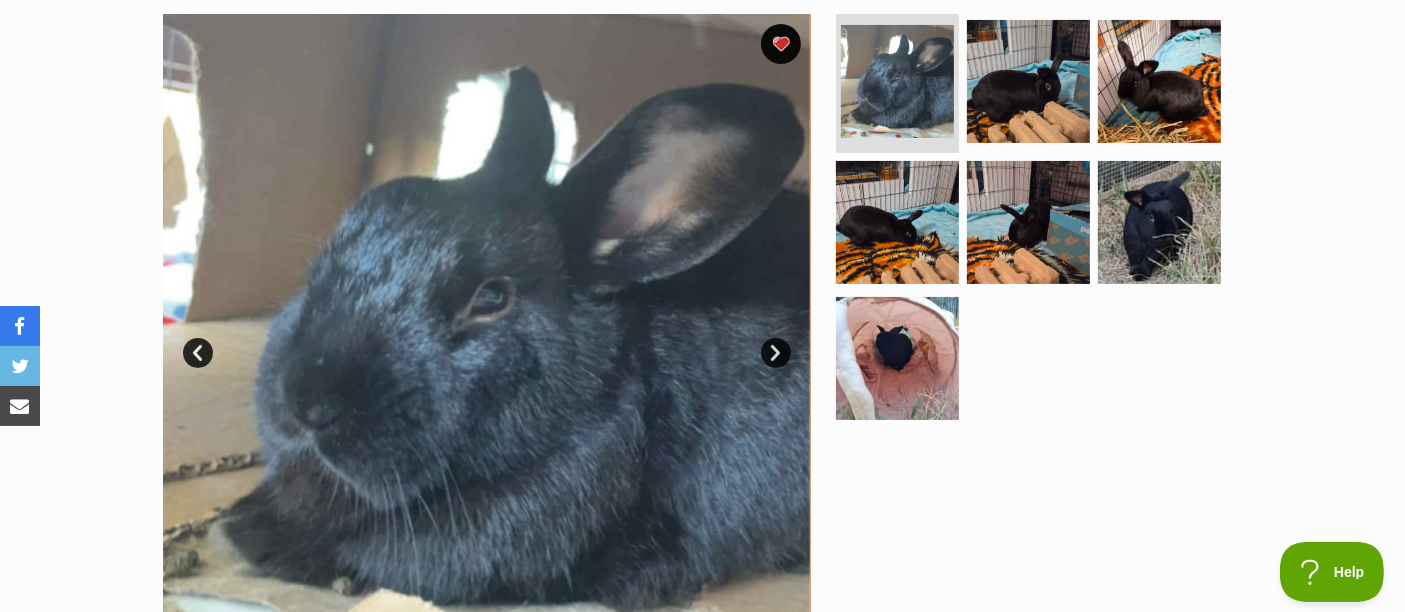 scroll, scrollTop: 444, scrollLeft: 0, axis: vertical 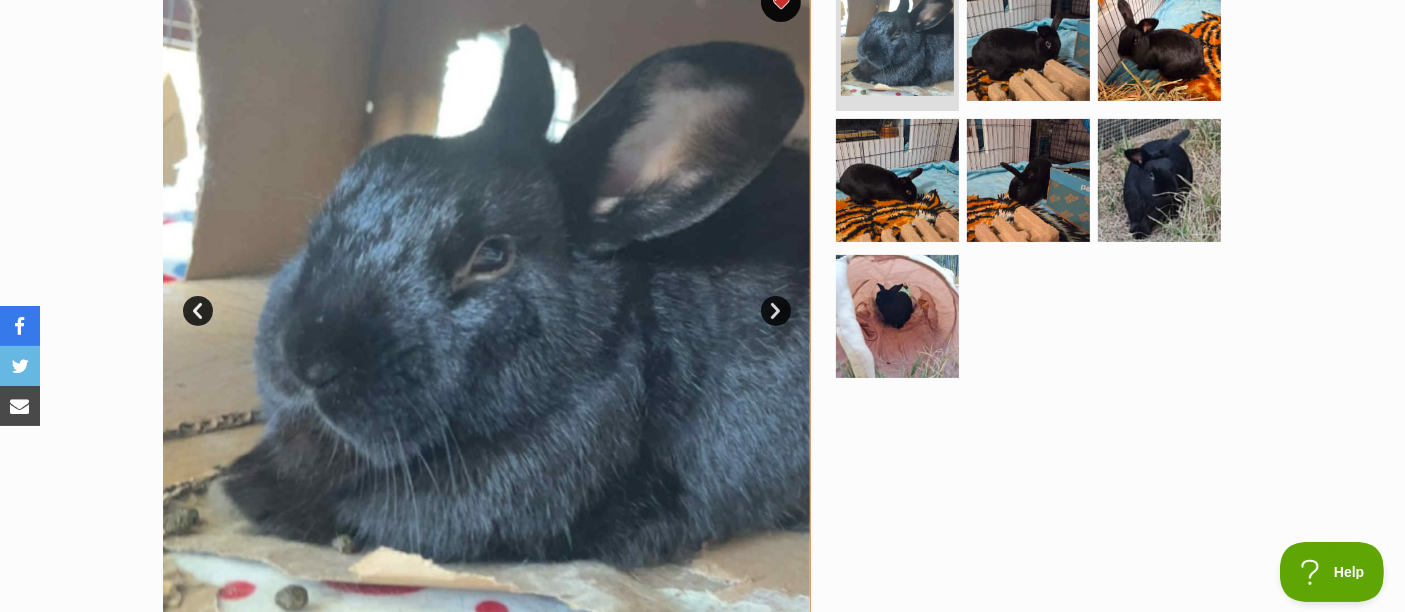 click on "Next" at bounding box center (776, 311) 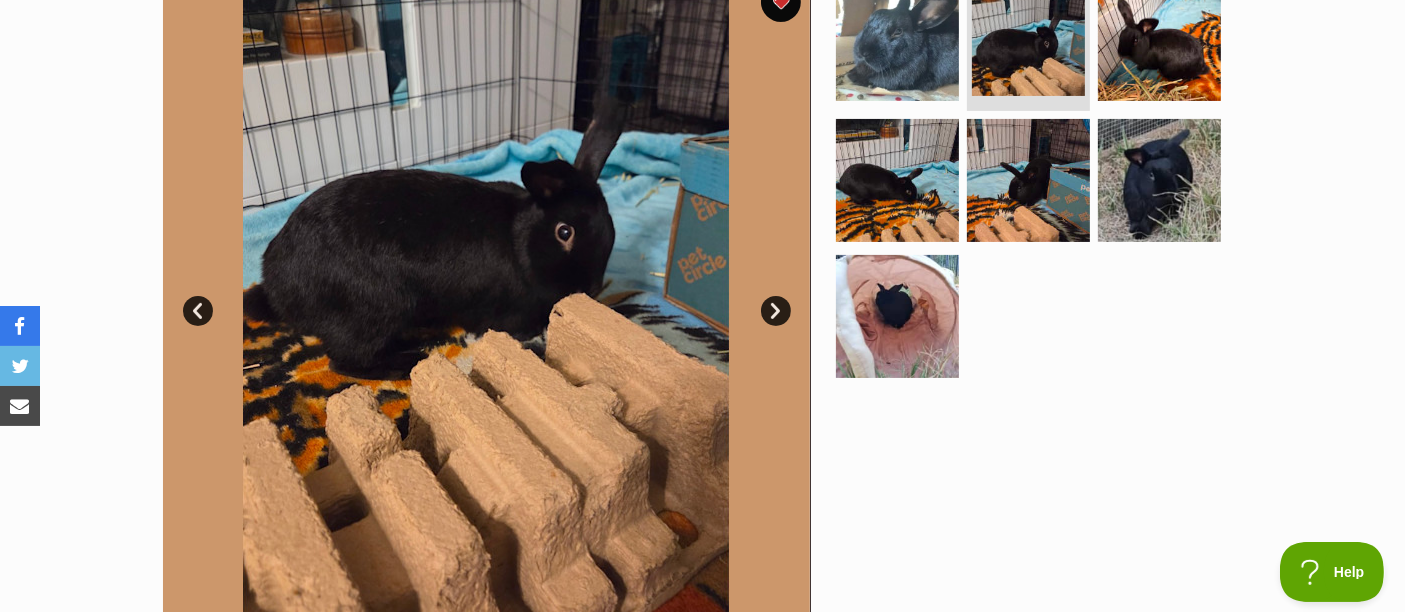 click on "Next" at bounding box center [776, 311] 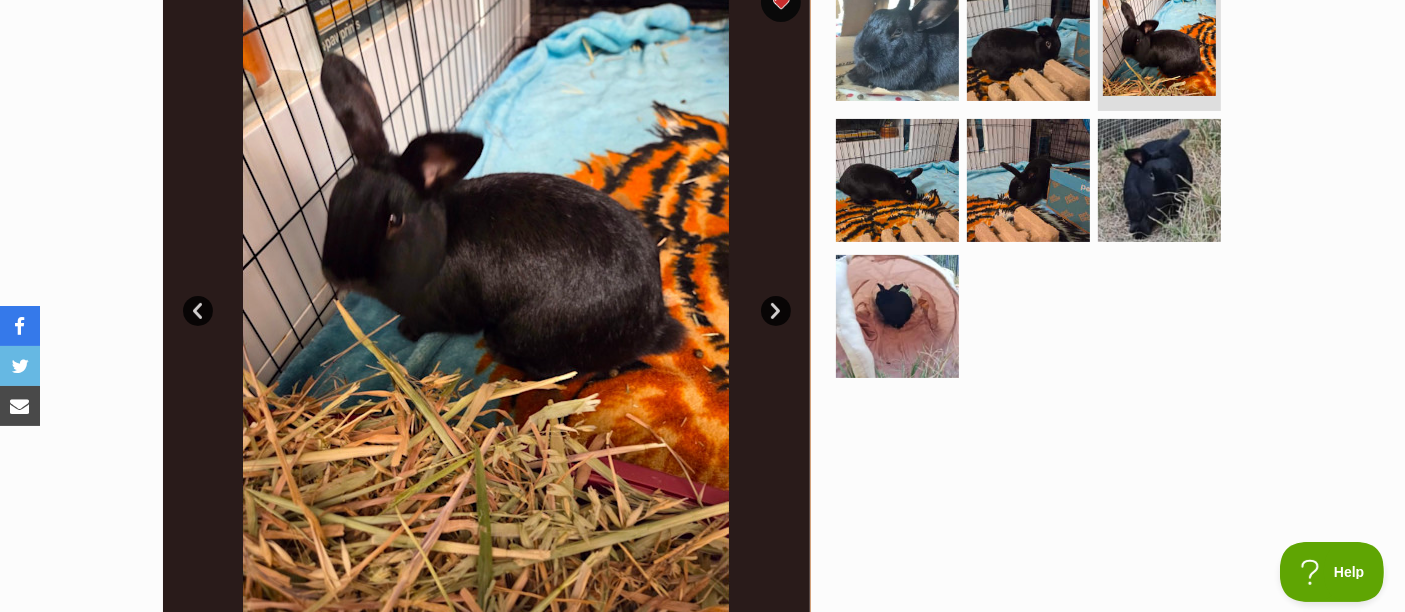 click on "Next" at bounding box center (776, 311) 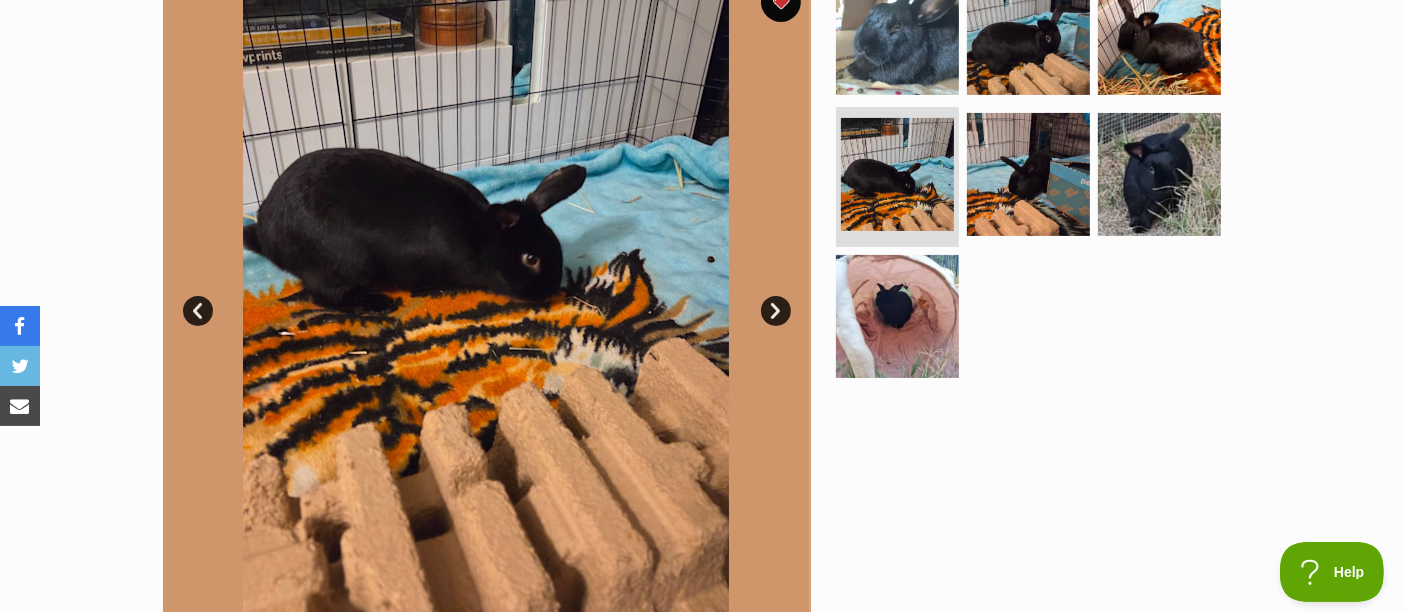 click on "Next" at bounding box center [776, 311] 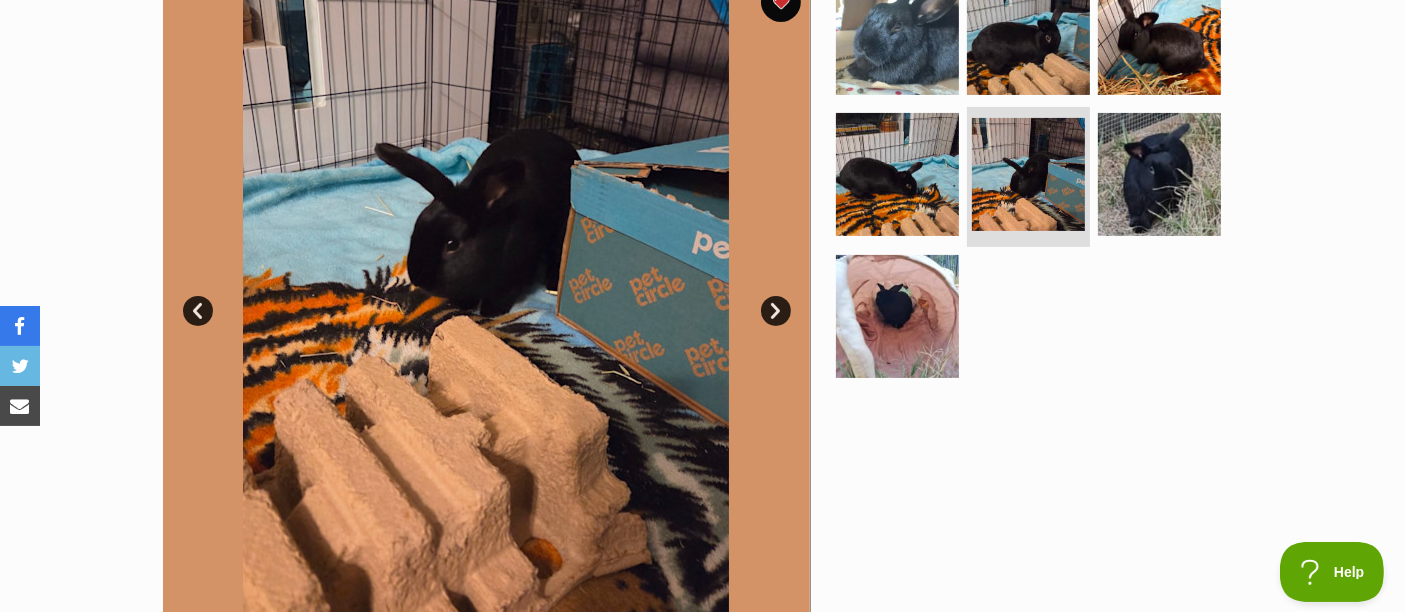 click on "Next" at bounding box center [776, 311] 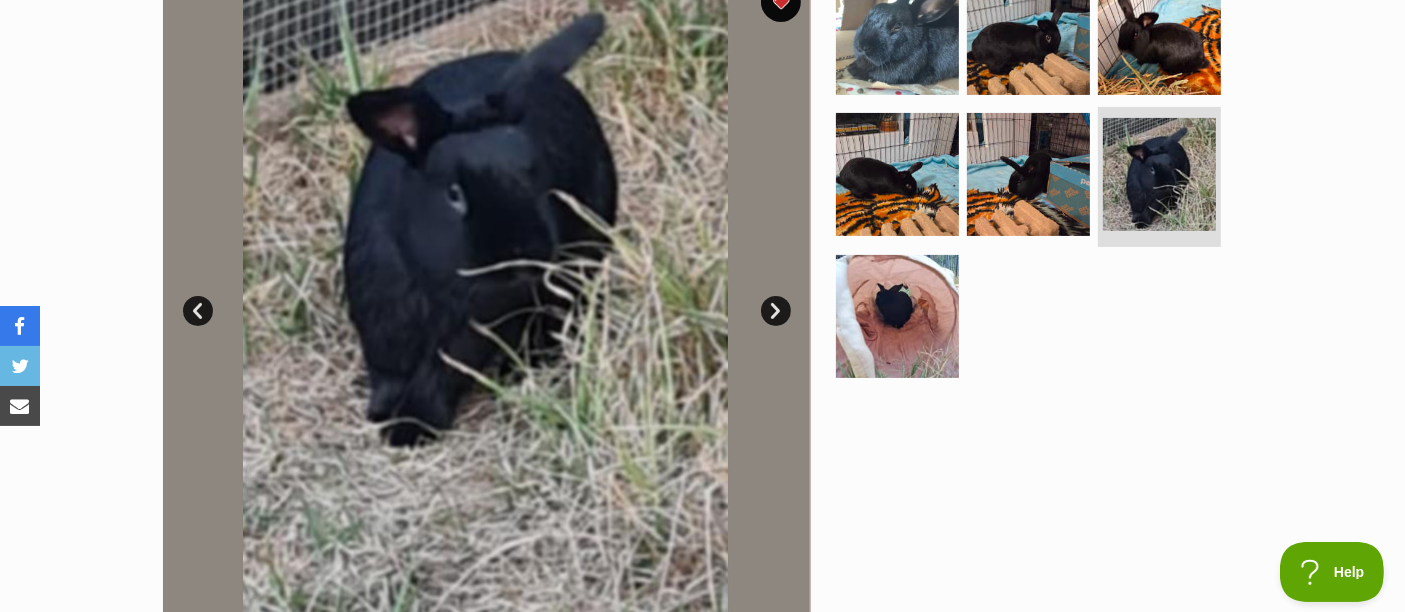 click on "Next" at bounding box center [776, 311] 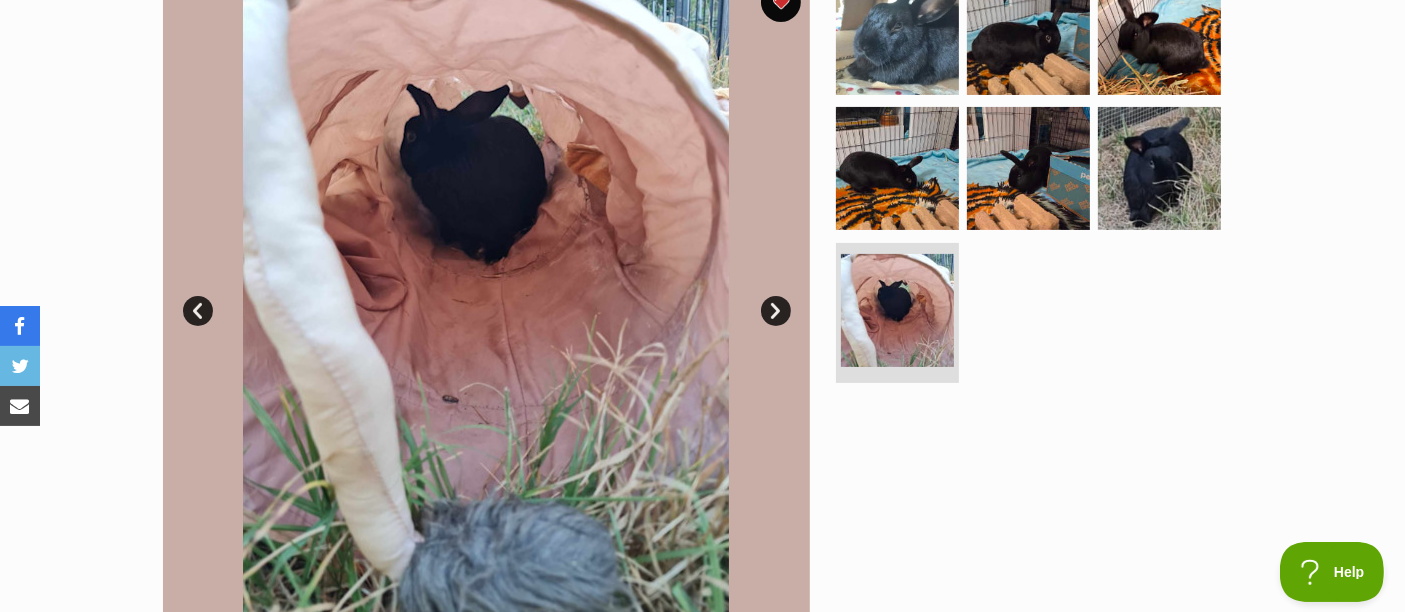 click on "Next" at bounding box center [776, 311] 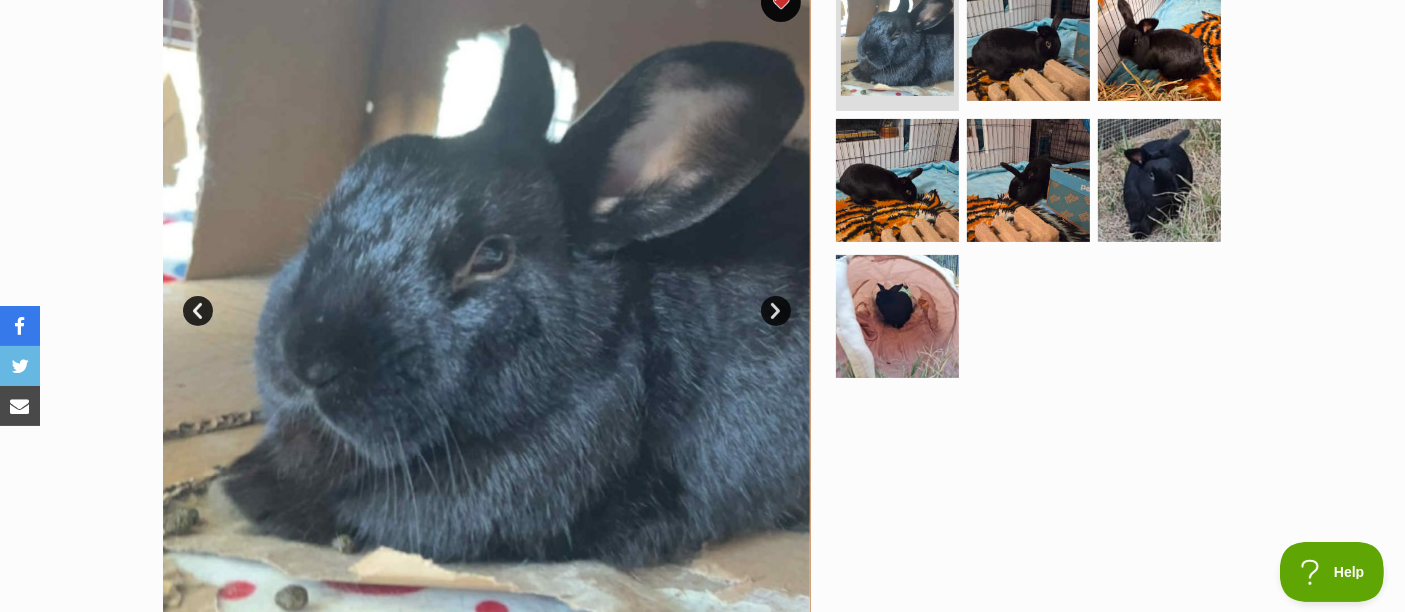 click on "Next" at bounding box center (776, 311) 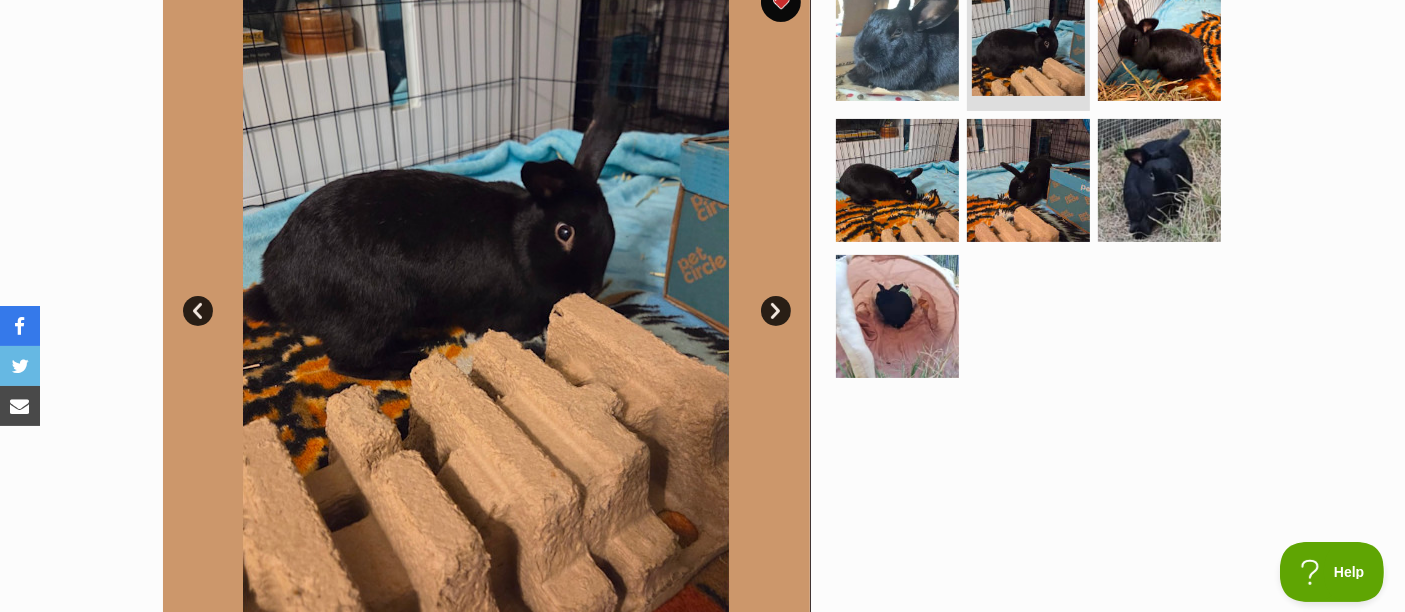 click on "Next" at bounding box center (776, 311) 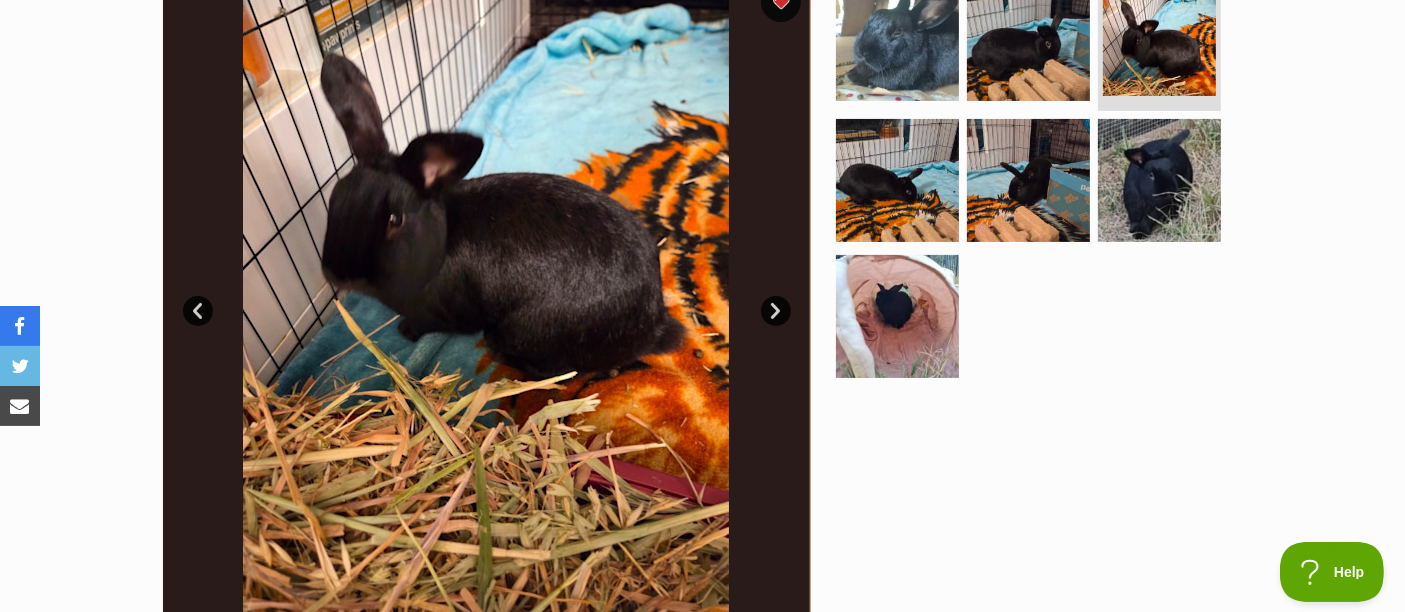 click on "Next" at bounding box center (776, 311) 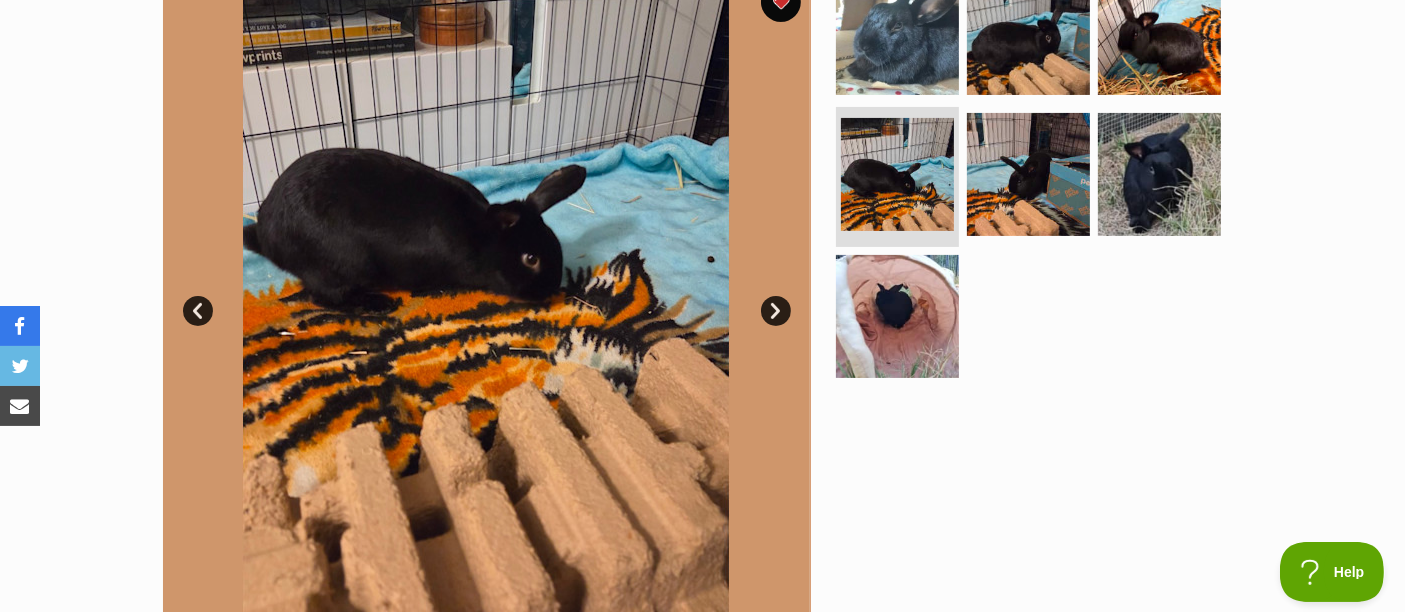 click on "Next" at bounding box center (776, 311) 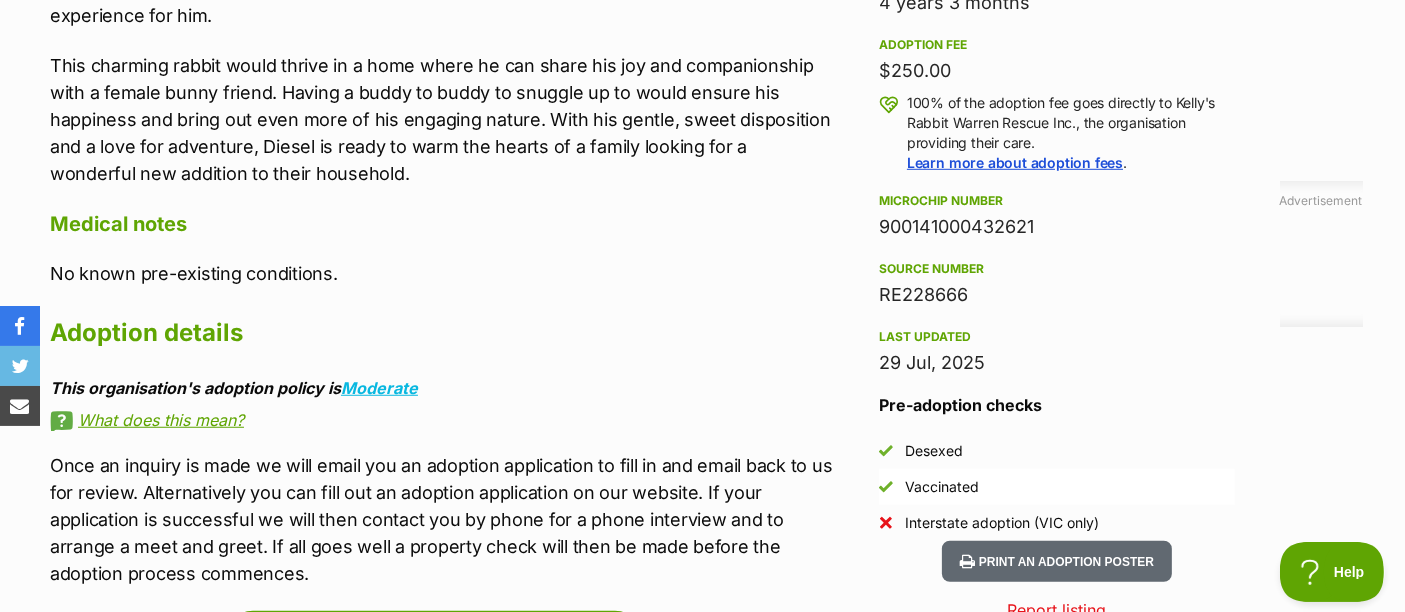 scroll, scrollTop: 1777, scrollLeft: 0, axis: vertical 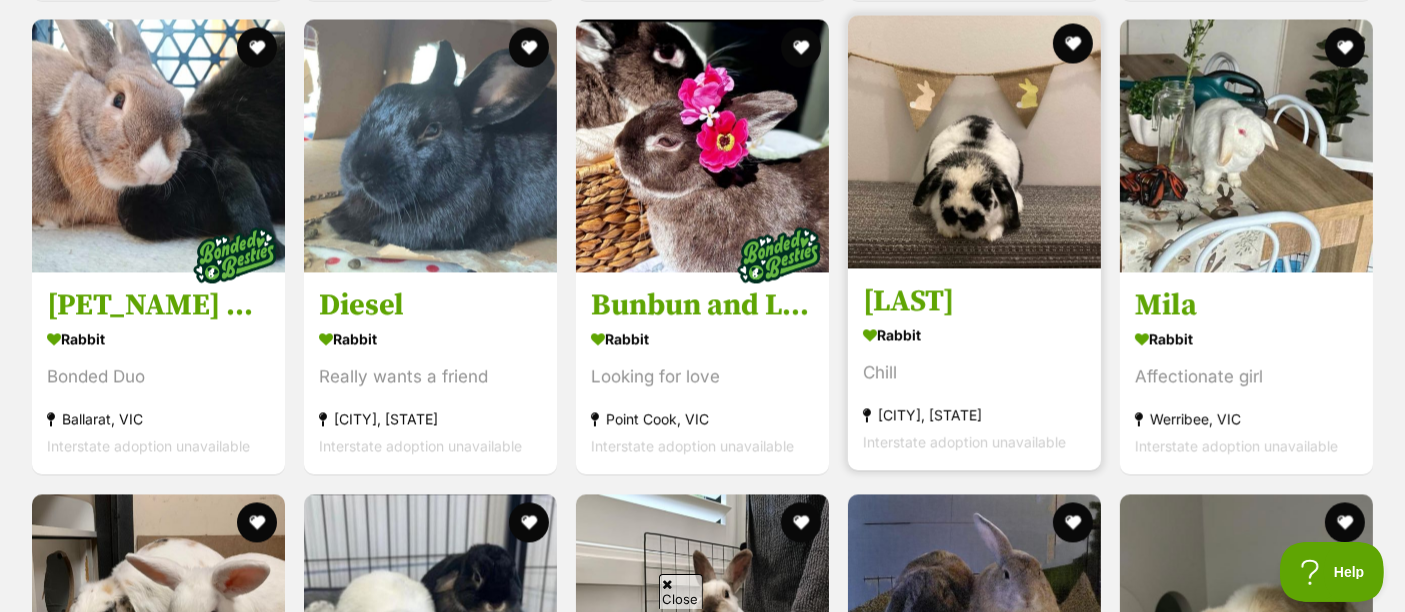 click at bounding box center (974, 141) 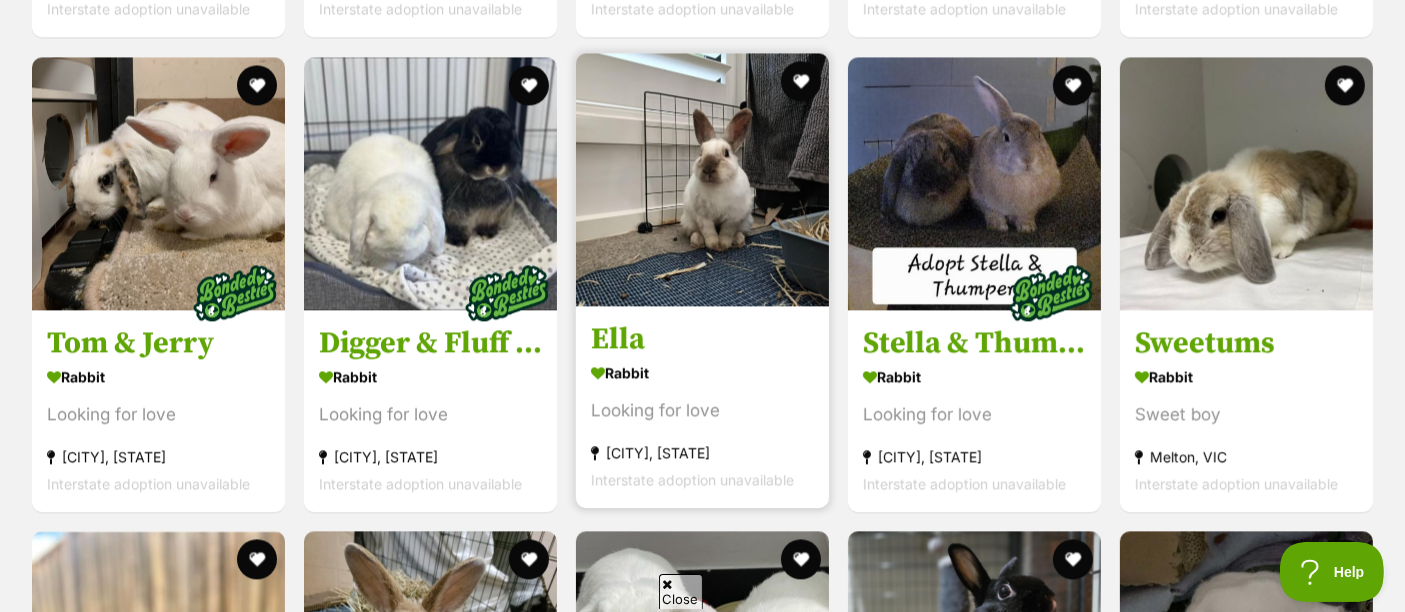 scroll, scrollTop: 4605, scrollLeft: 0, axis: vertical 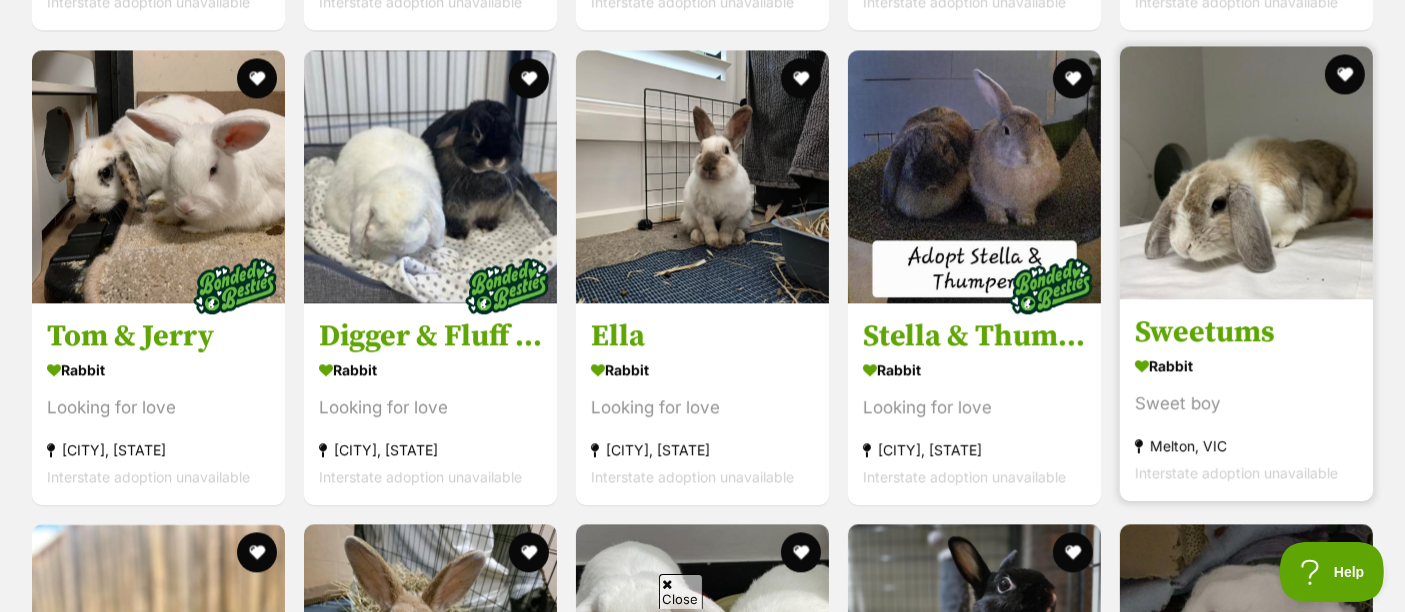 click at bounding box center [1246, 172] 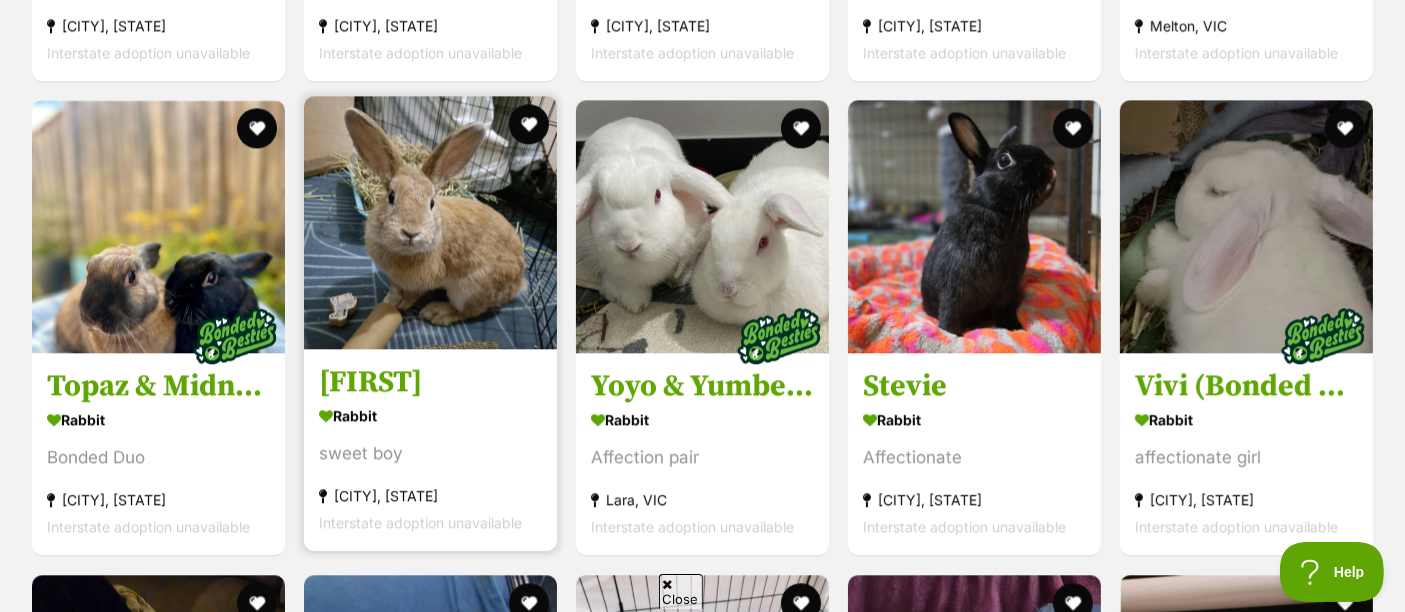 scroll, scrollTop: 5050, scrollLeft: 0, axis: vertical 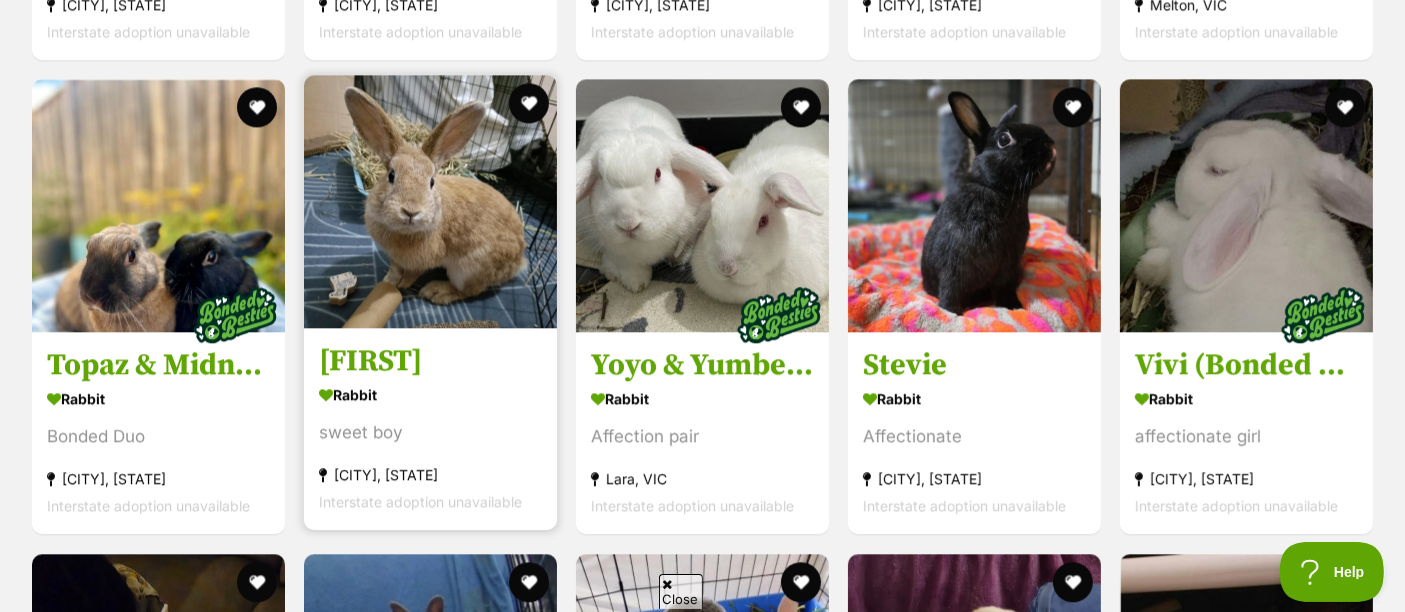 click at bounding box center (430, 201) 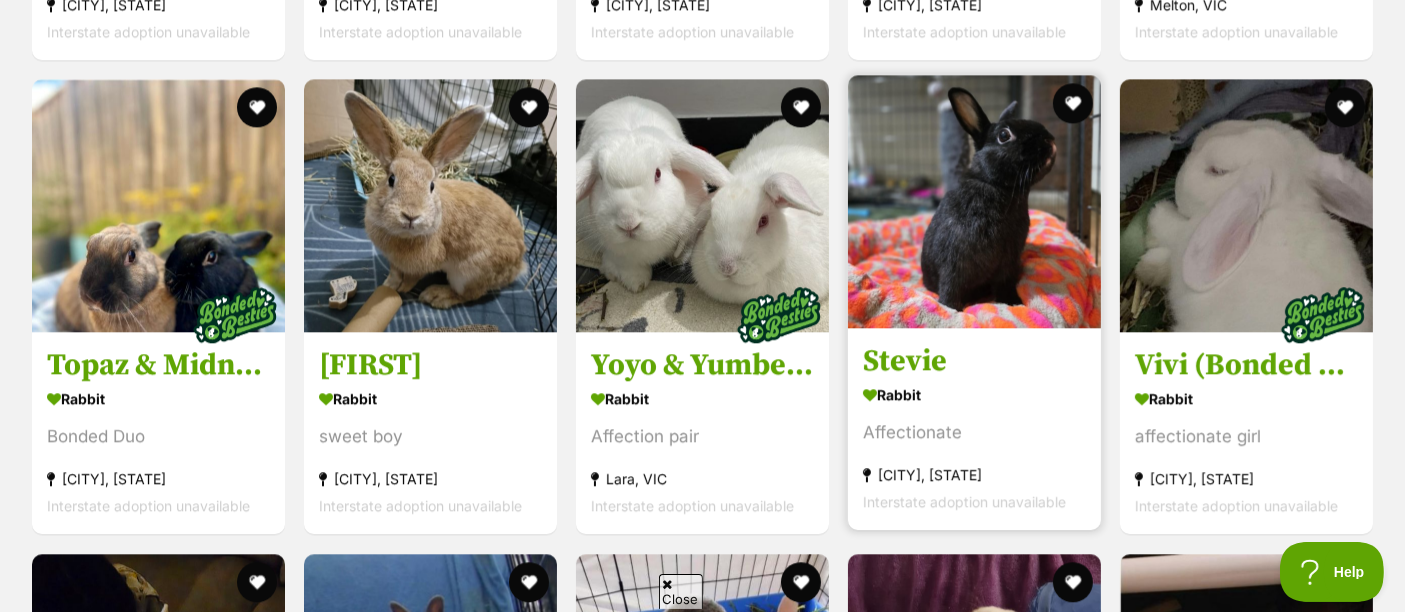 click at bounding box center (974, 201) 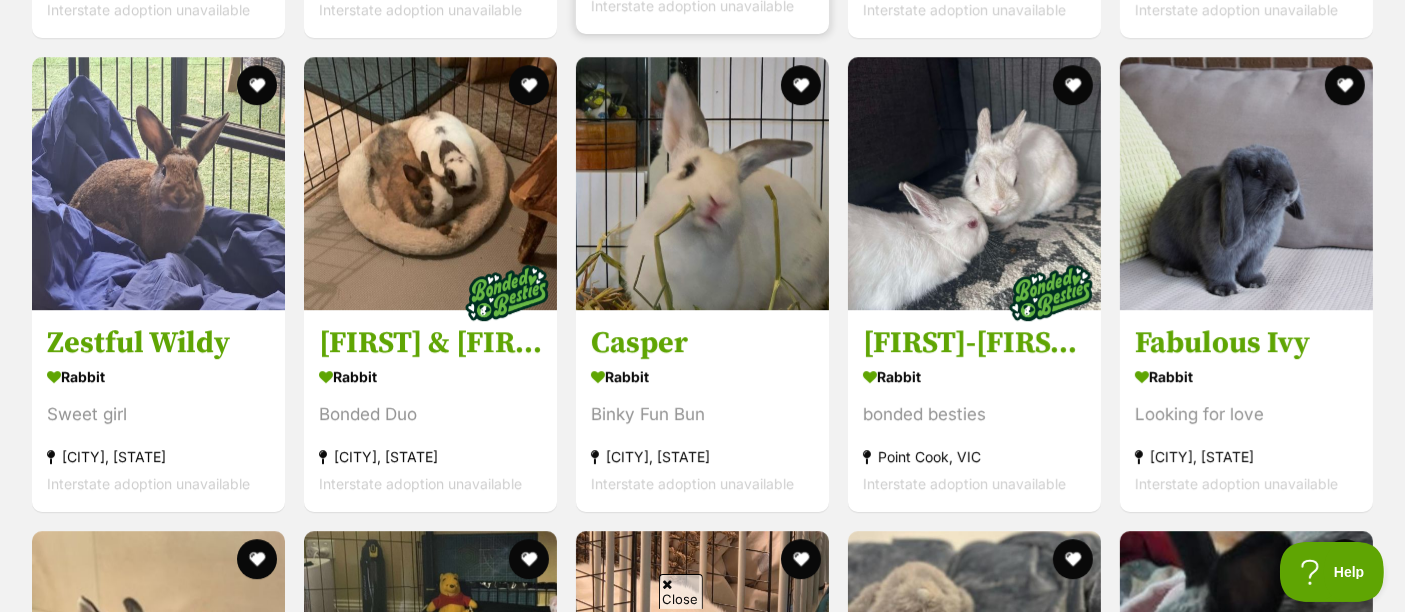 scroll, scrollTop: 6050, scrollLeft: 0, axis: vertical 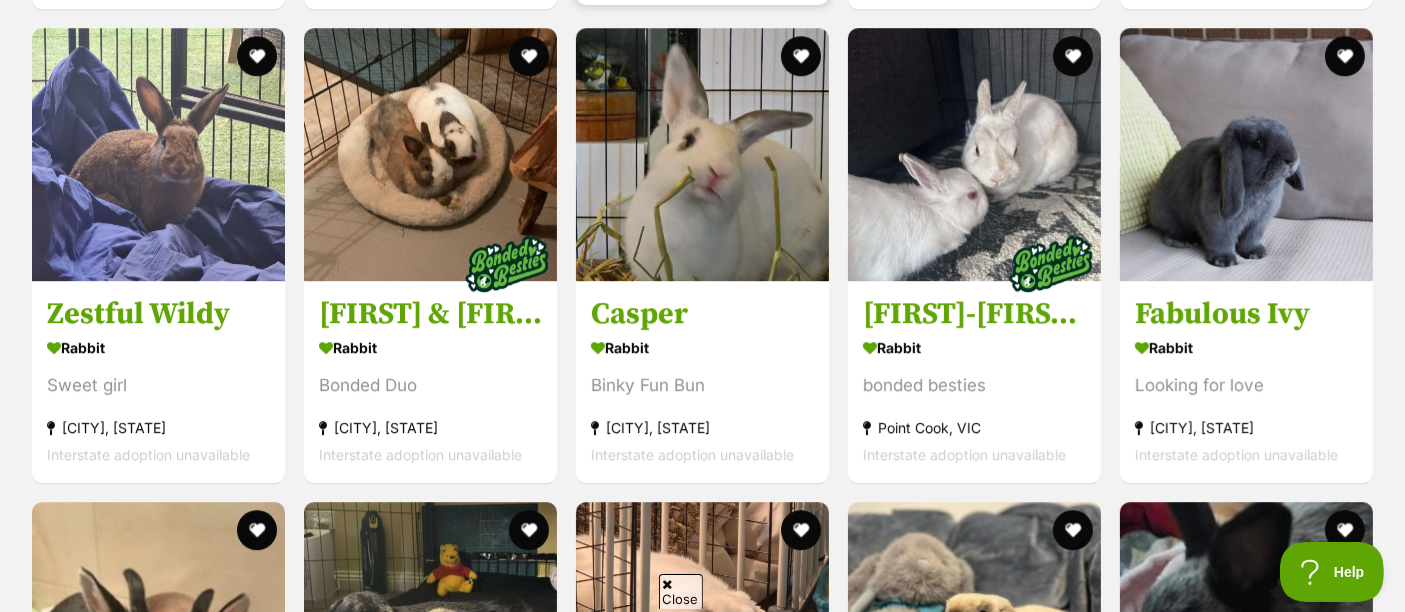 click at bounding box center [702, 154] 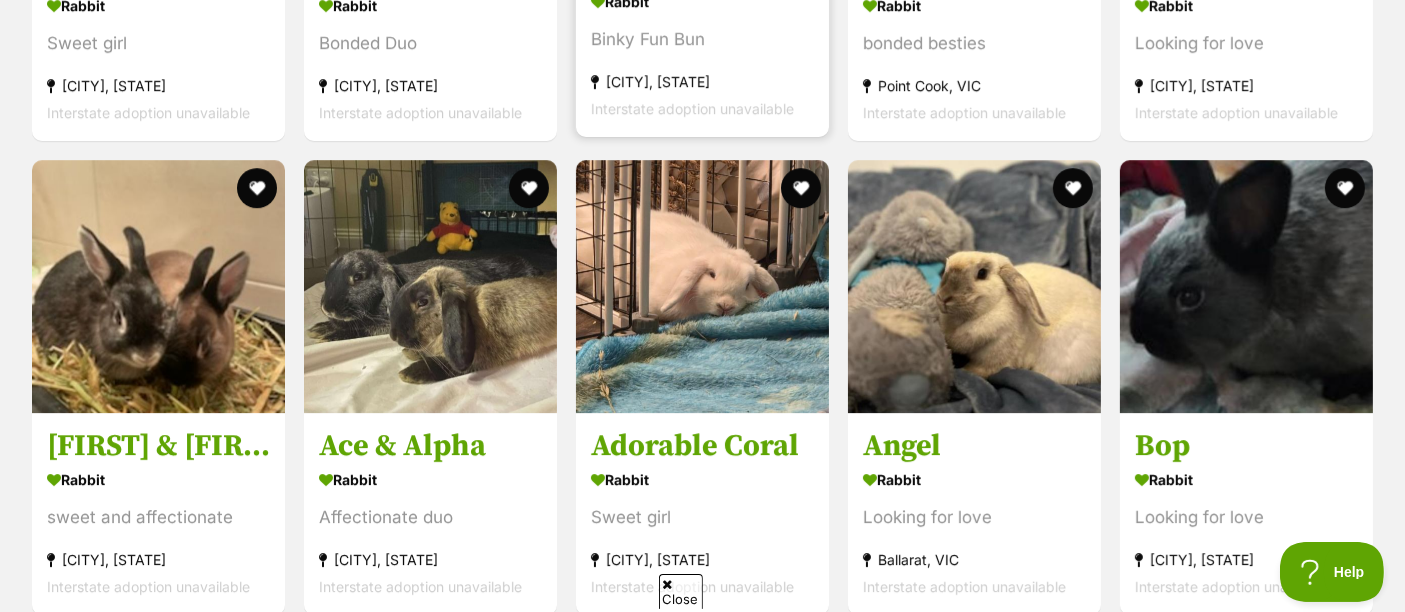 scroll, scrollTop: 6494, scrollLeft: 0, axis: vertical 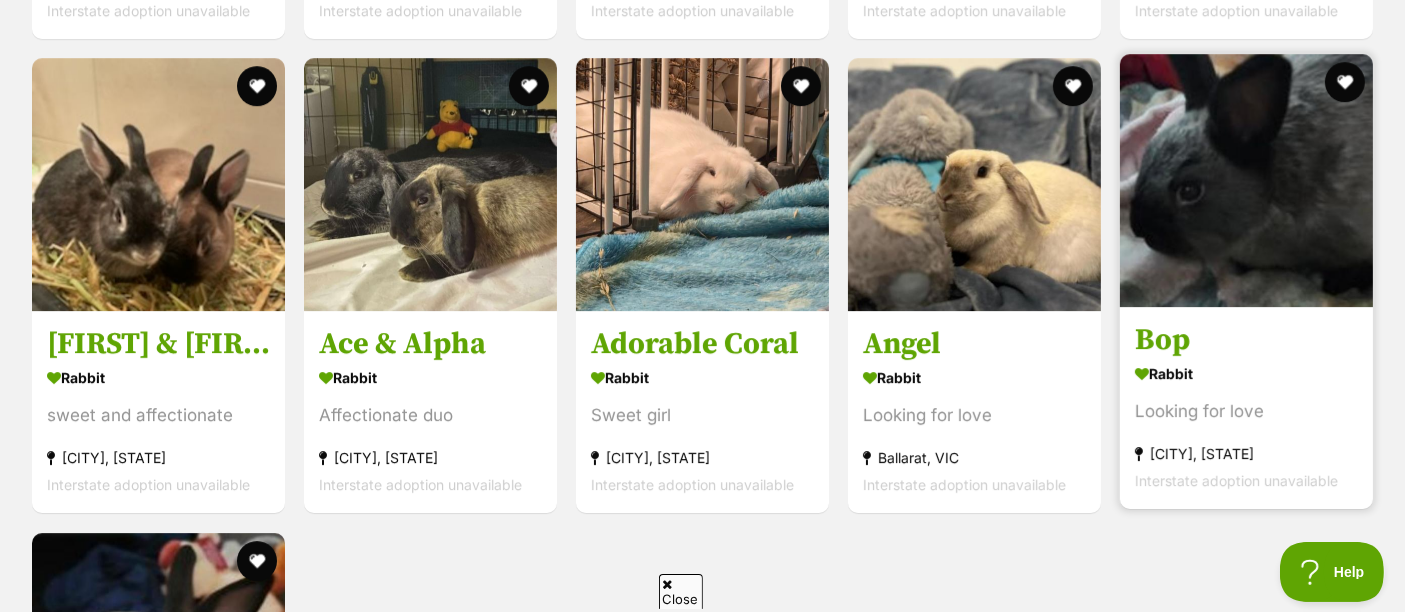 click at bounding box center [1246, 180] 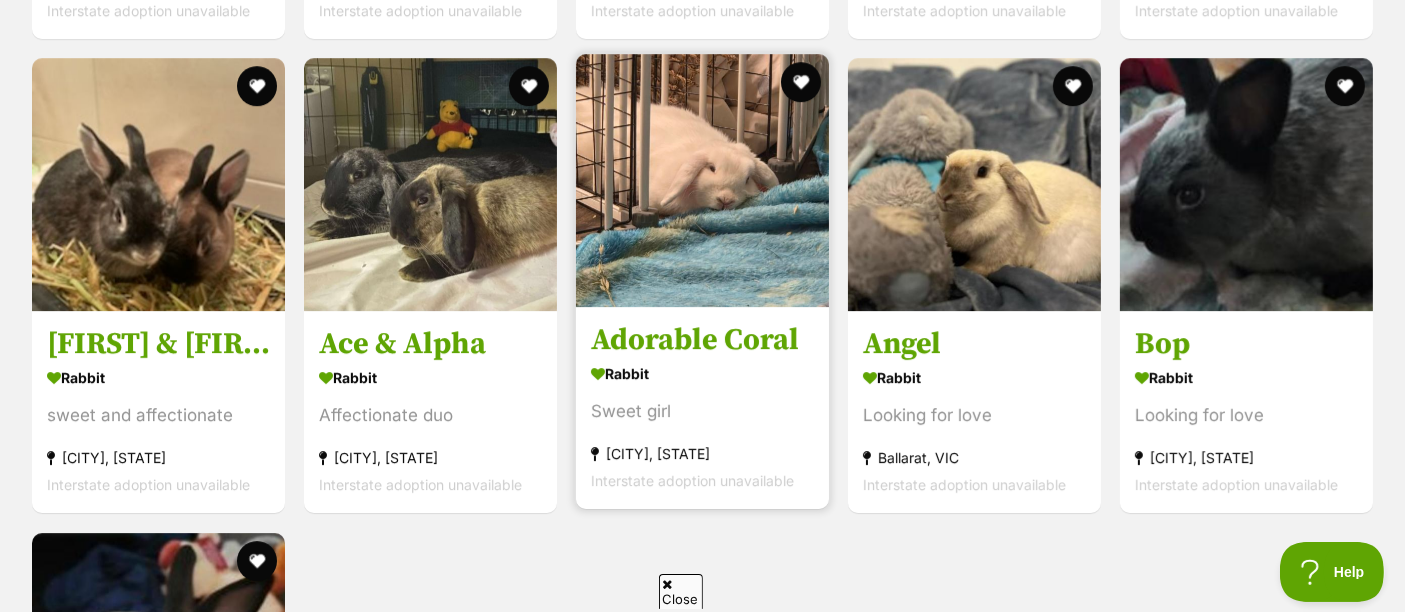 click at bounding box center (702, 180) 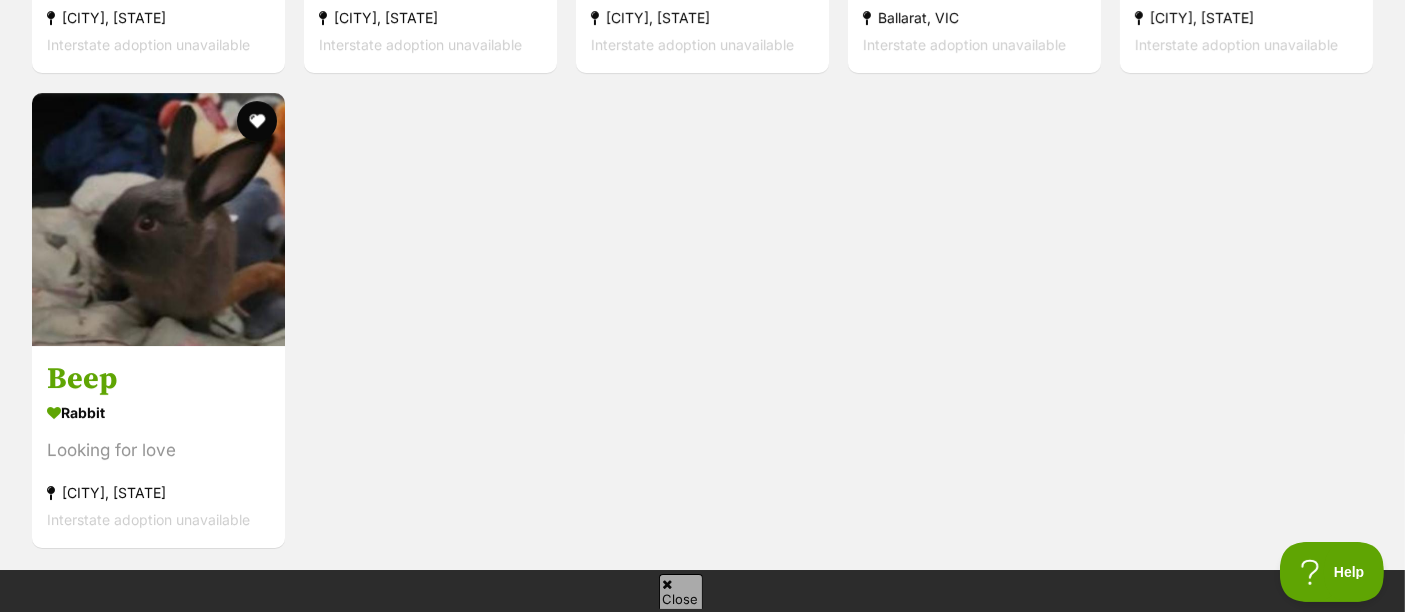 scroll, scrollTop: 6939, scrollLeft: 0, axis: vertical 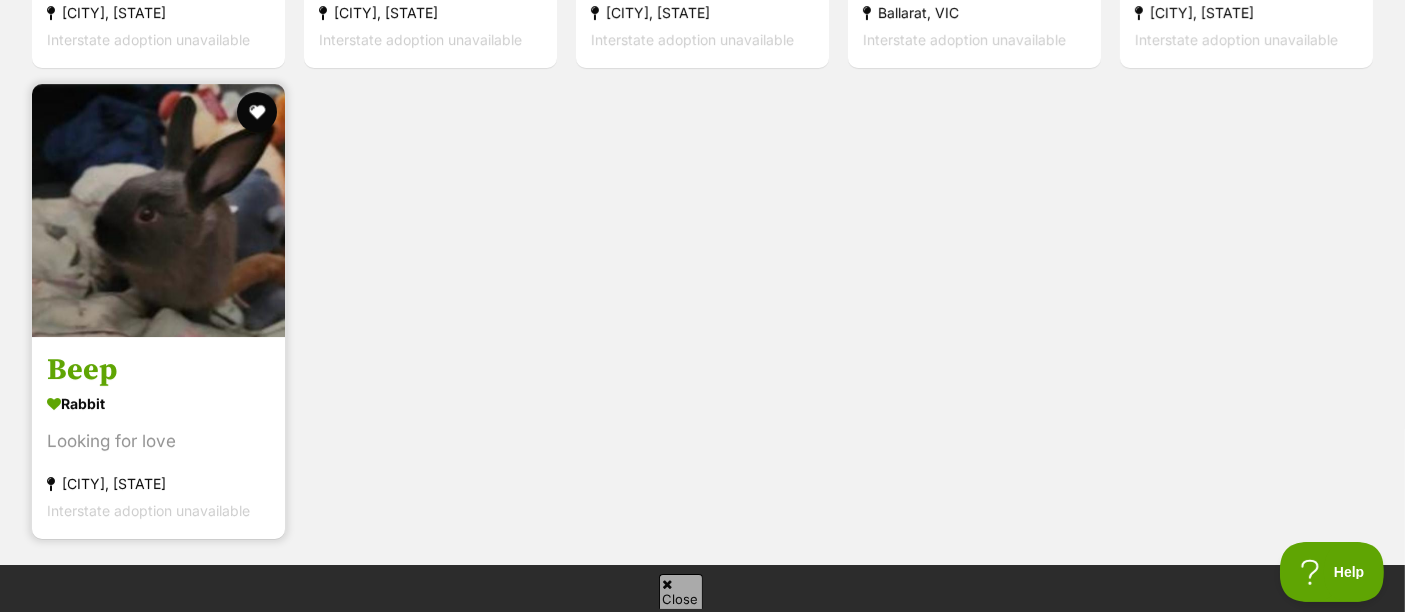click at bounding box center (158, 210) 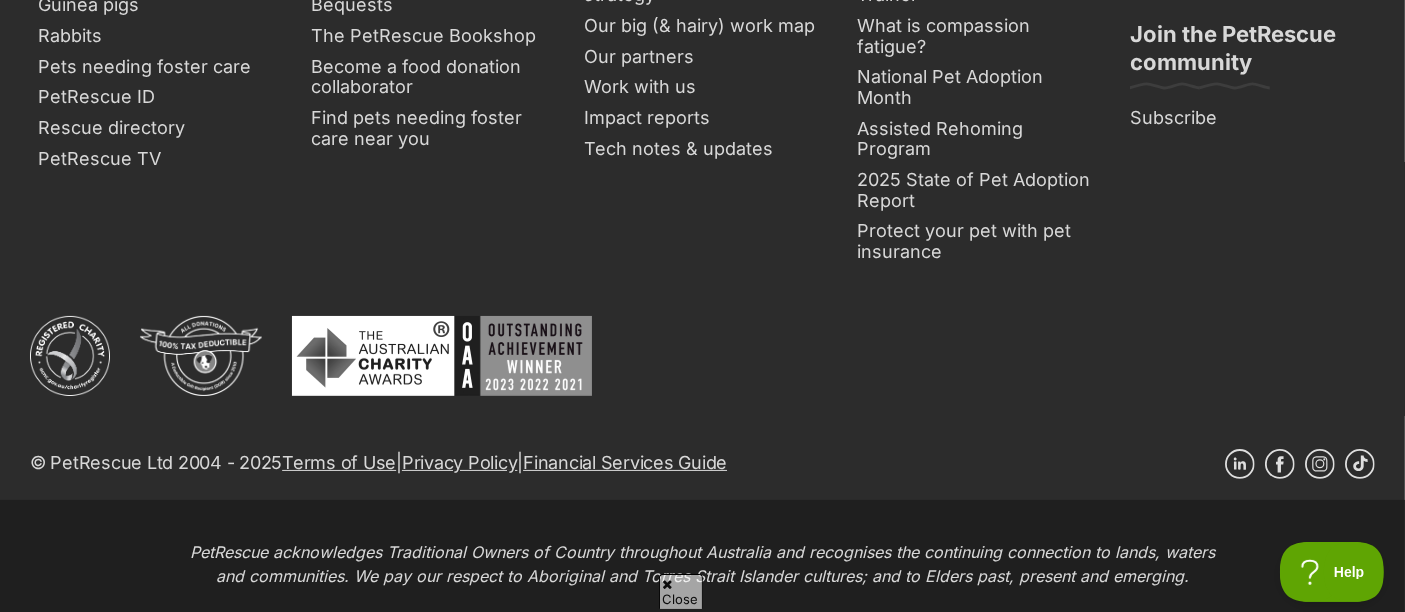 scroll, scrollTop: 7717, scrollLeft: 0, axis: vertical 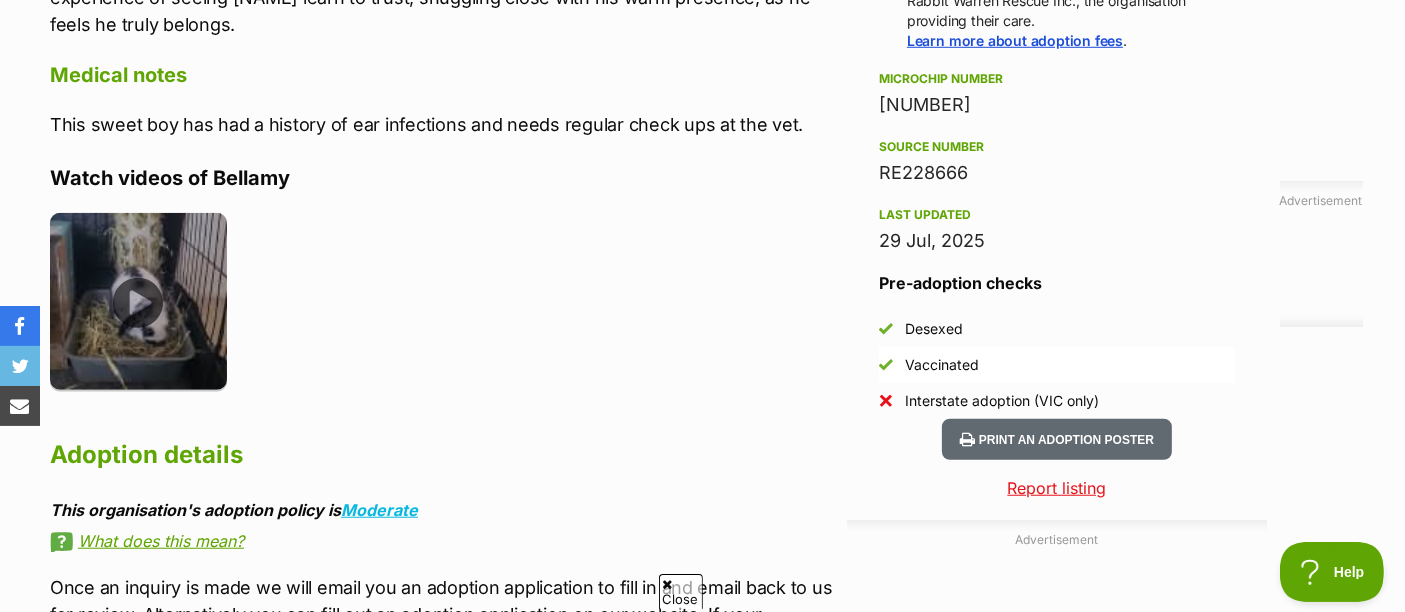 click at bounding box center (138, 301) 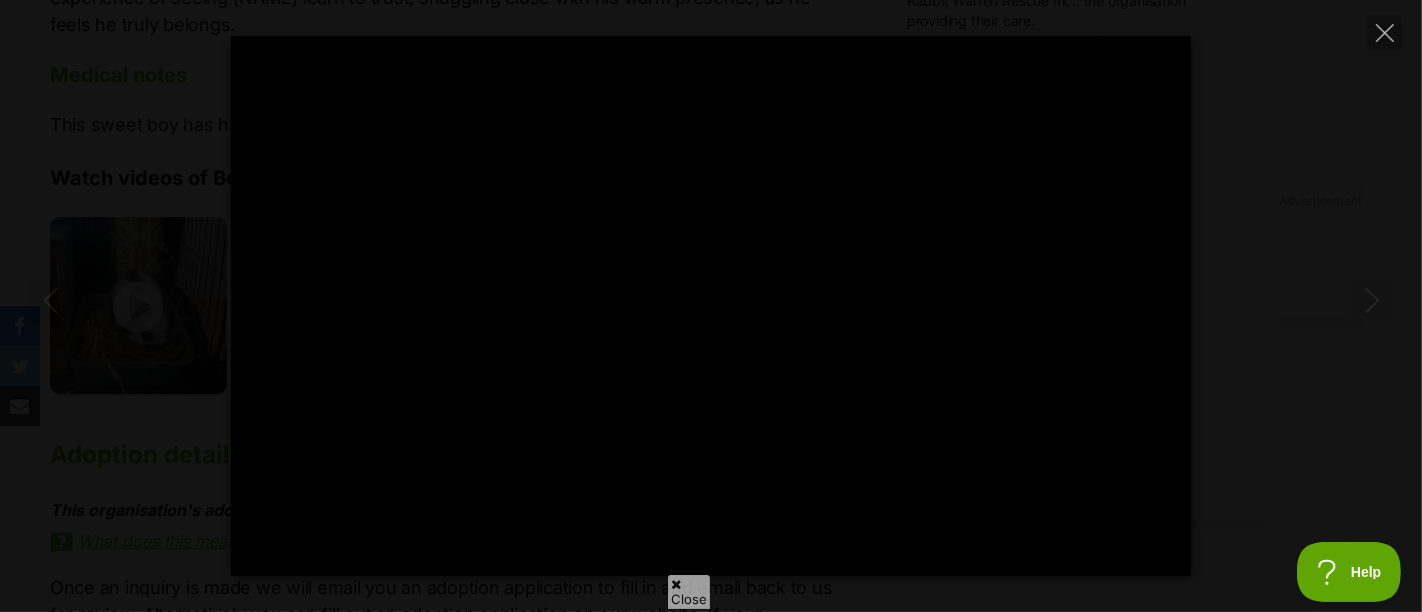 type on "100" 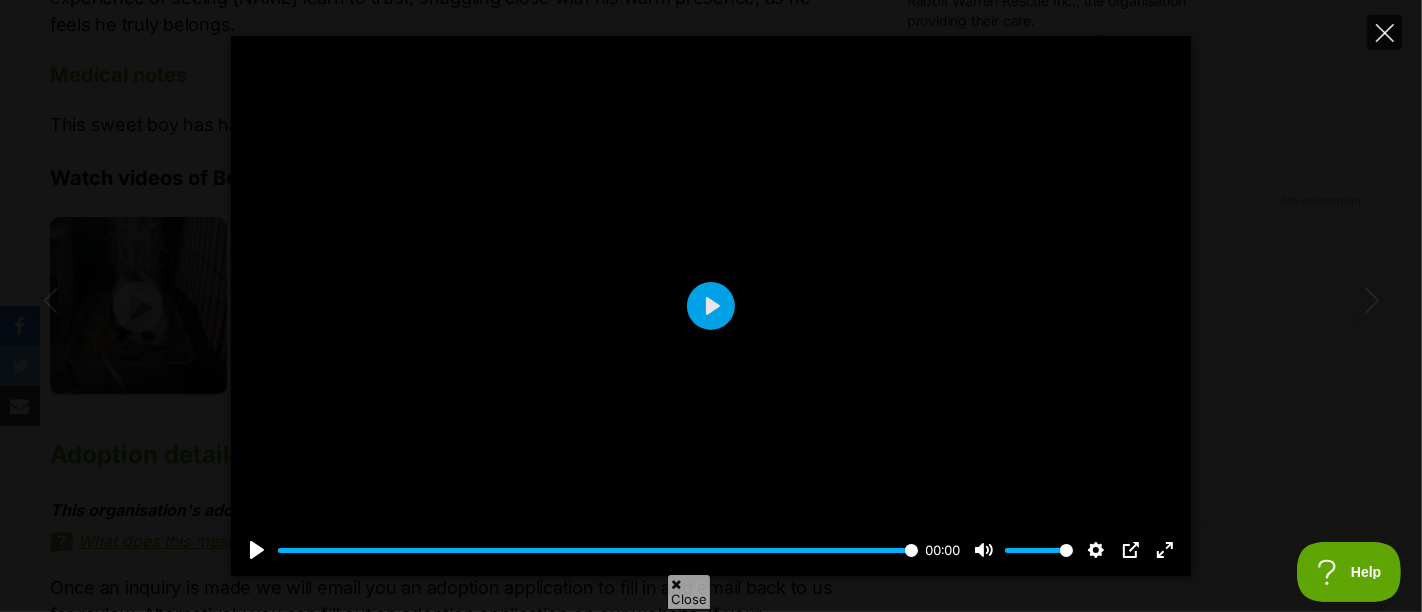 click 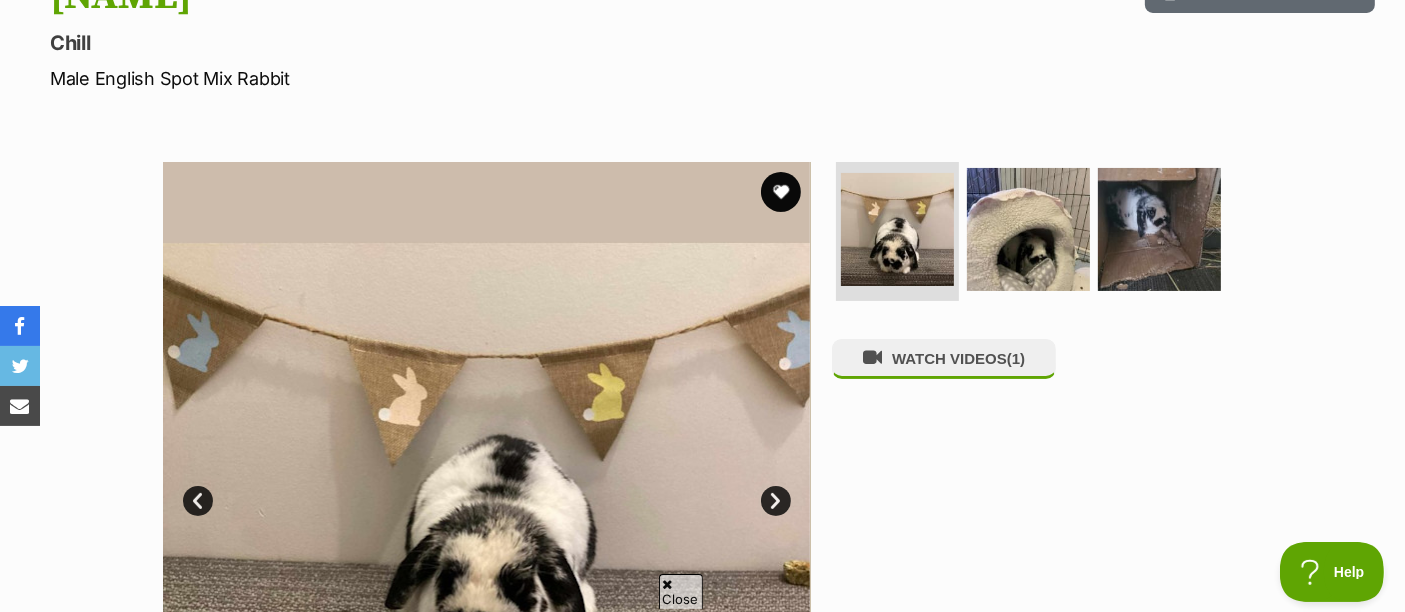 scroll, scrollTop: 222, scrollLeft: 0, axis: vertical 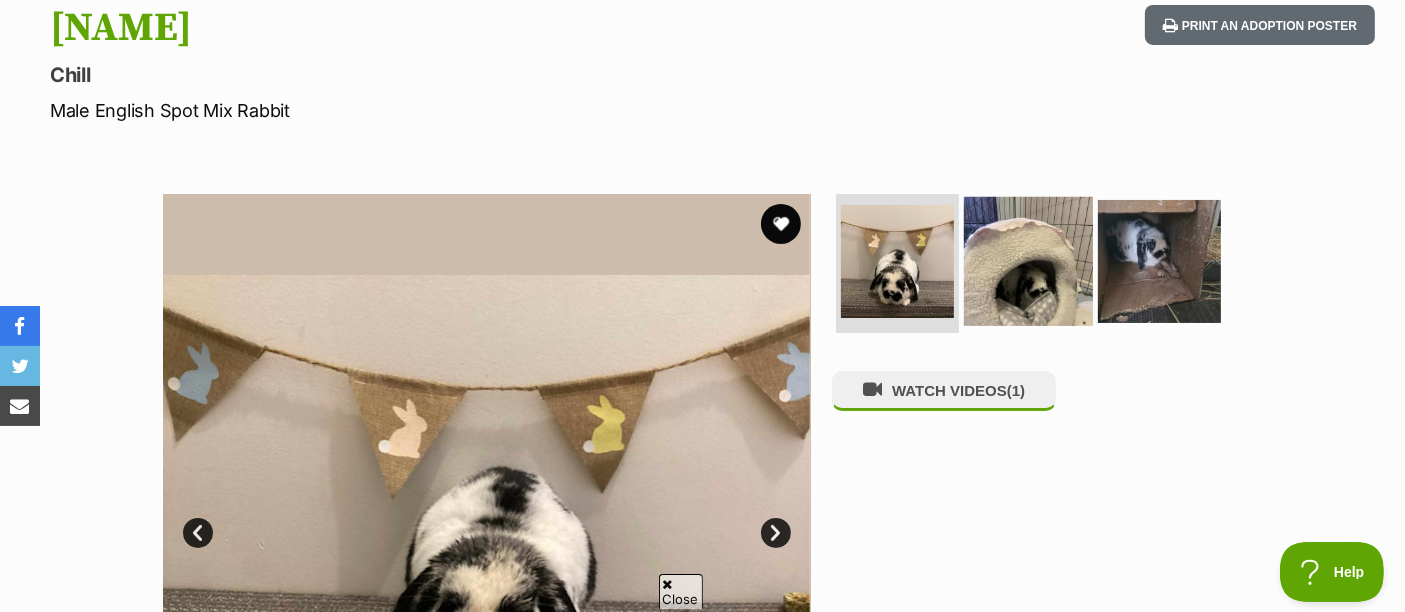 click at bounding box center [1028, 260] 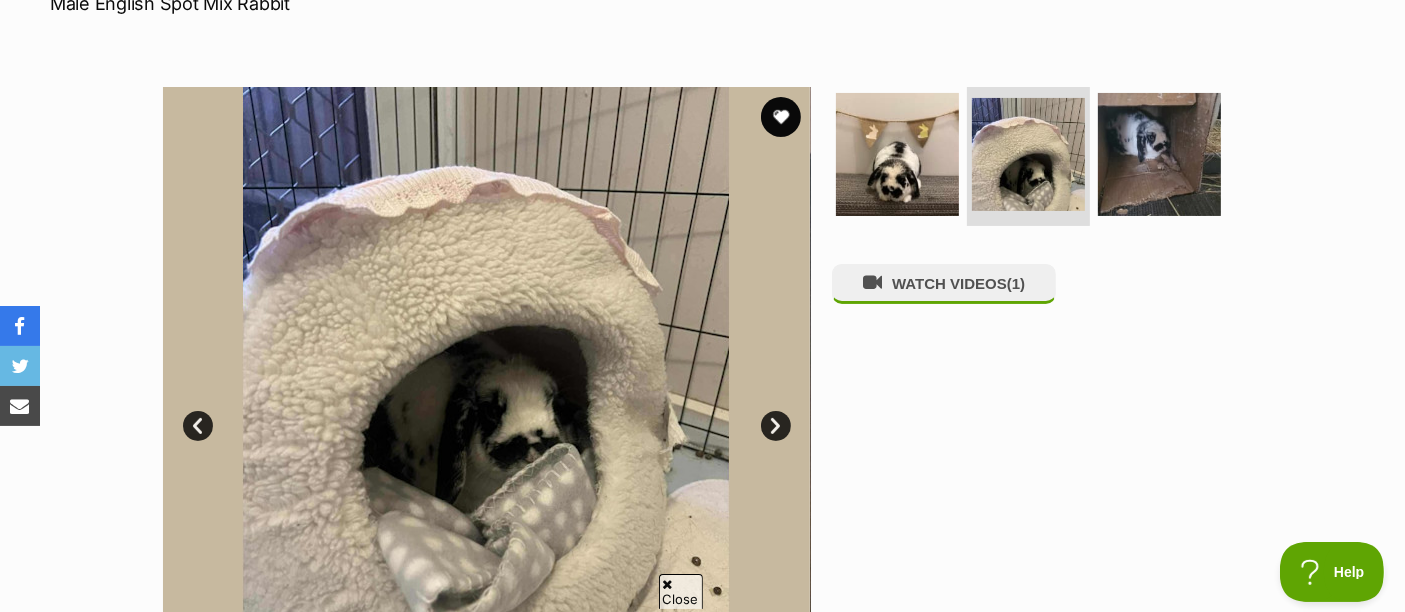 scroll, scrollTop: 333, scrollLeft: 0, axis: vertical 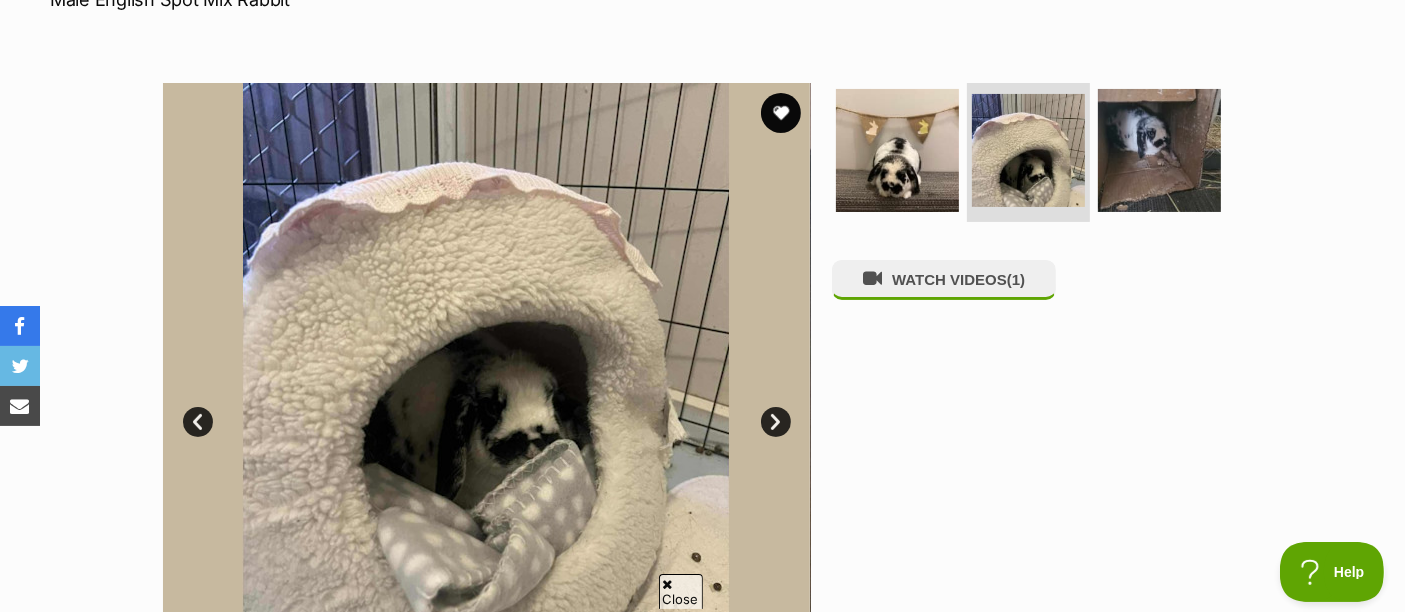 click on "Next" at bounding box center (776, 422) 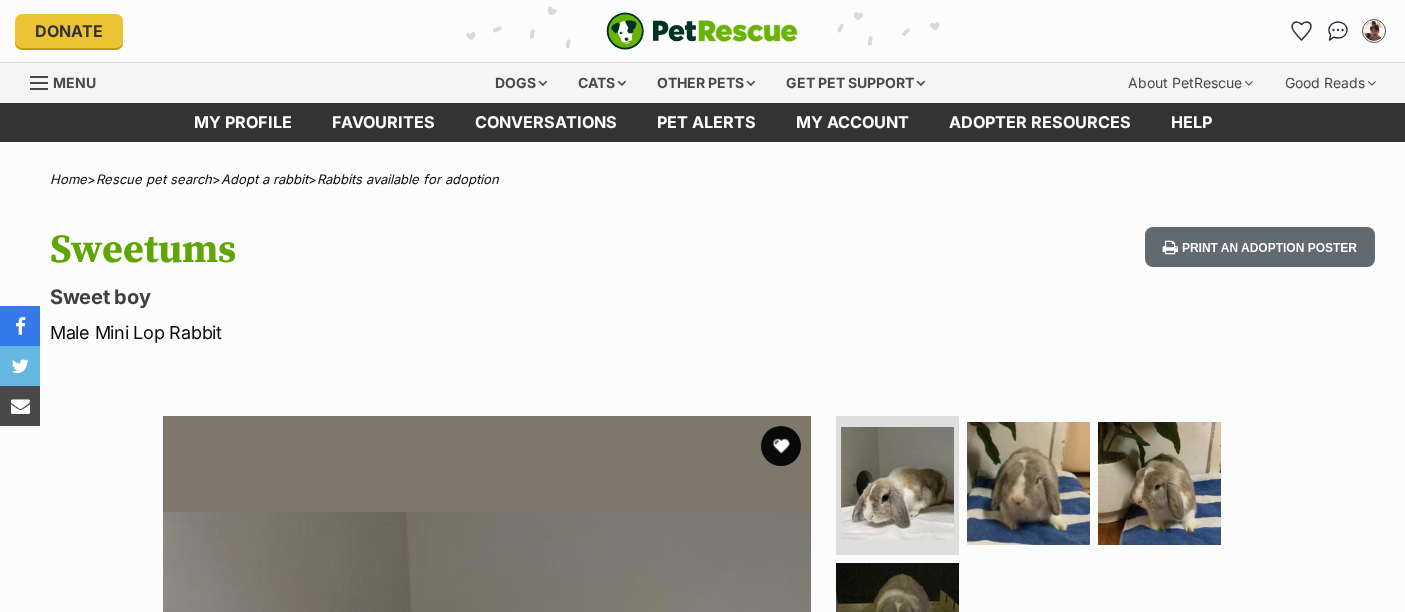 scroll, scrollTop: 0, scrollLeft: 0, axis: both 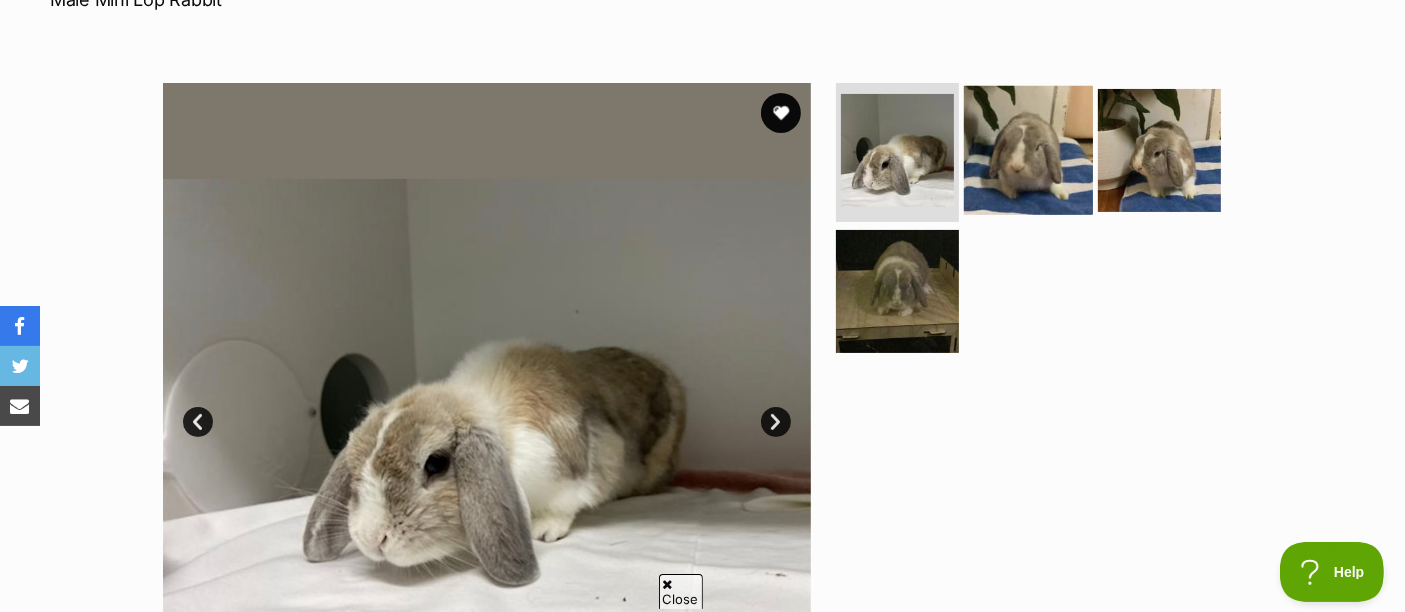 click at bounding box center [1028, 149] 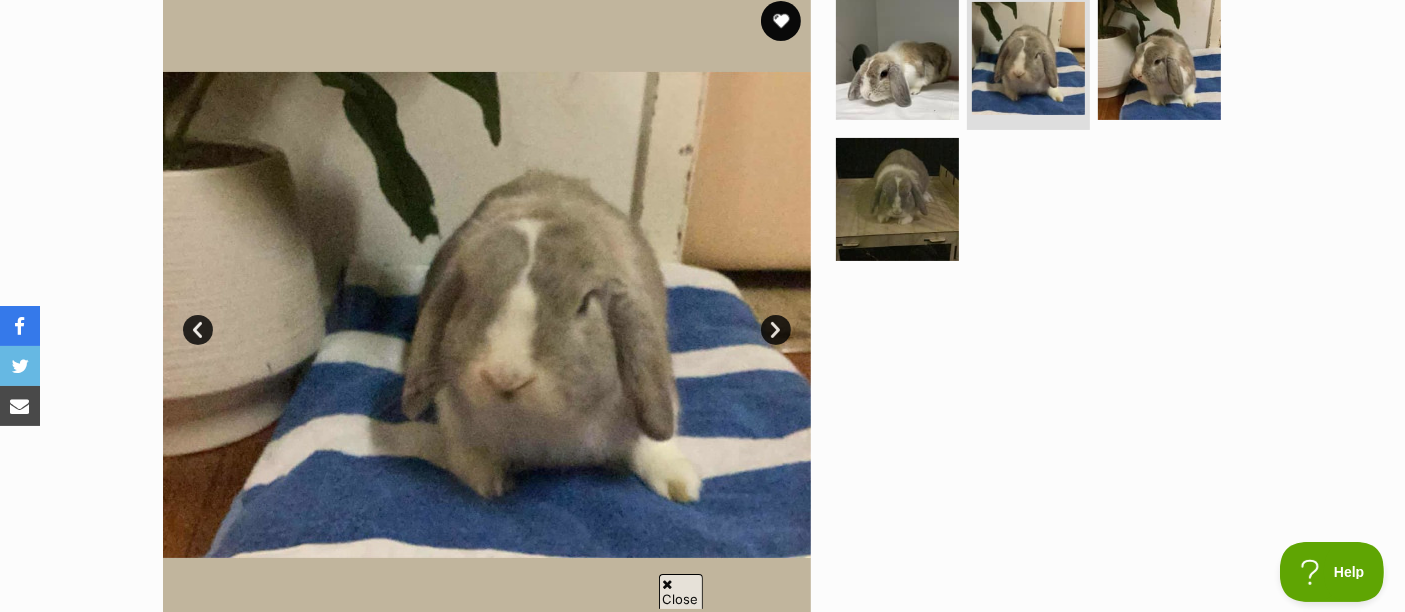 scroll, scrollTop: 444, scrollLeft: 0, axis: vertical 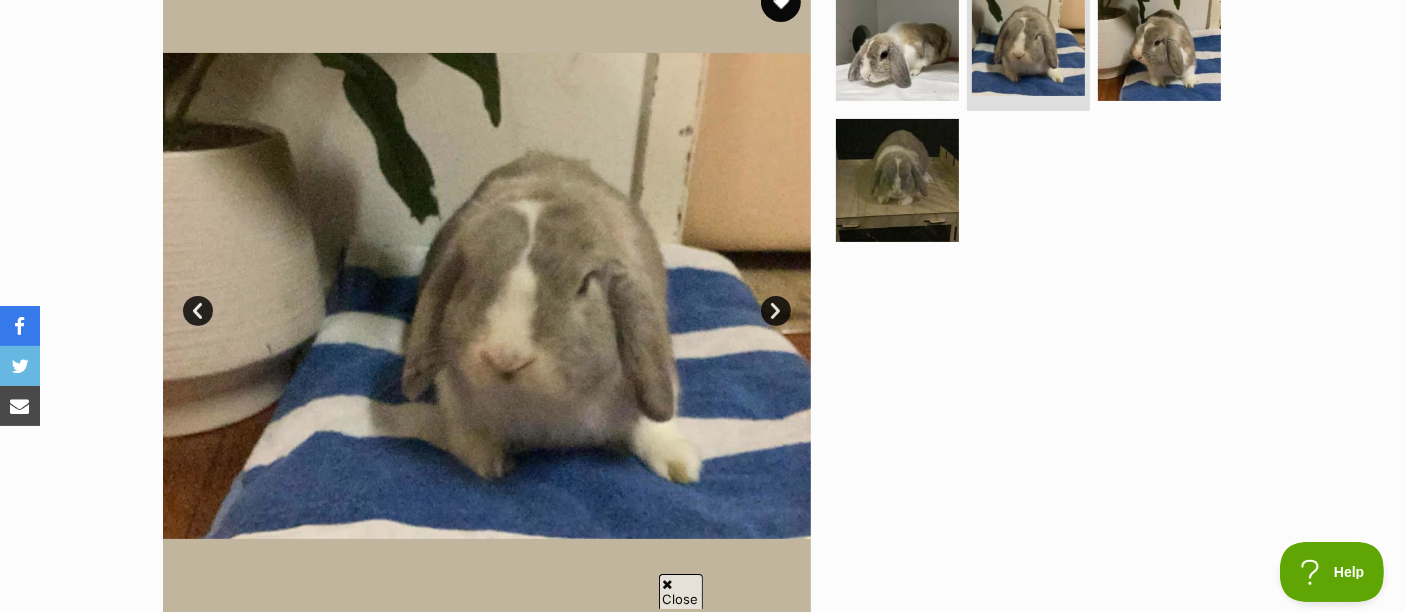 click on "Next" at bounding box center [776, 311] 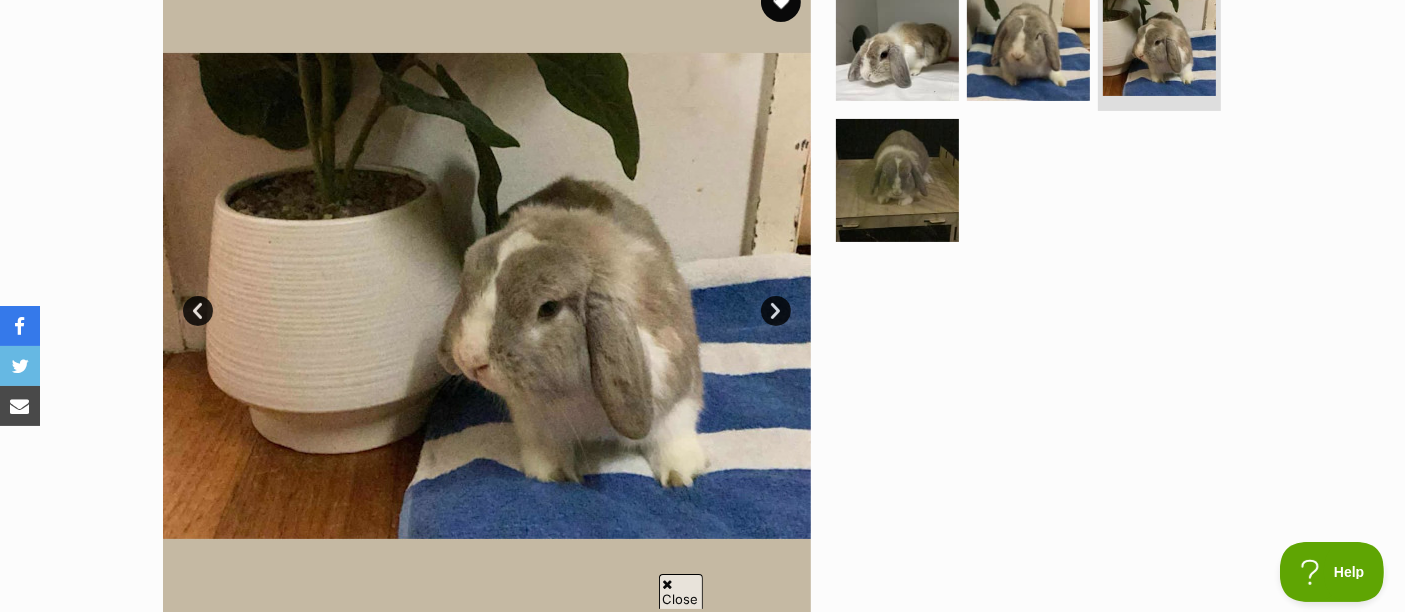 click on "Next" at bounding box center (776, 311) 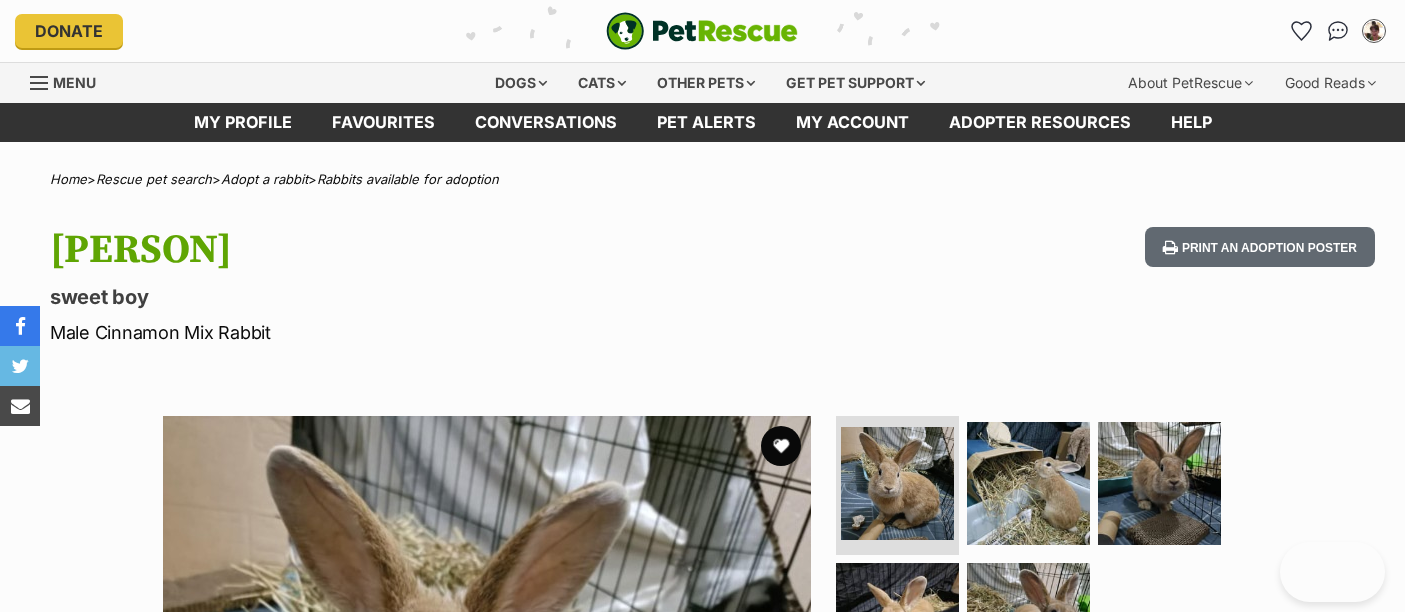 scroll, scrollTop: 0, scrollLeft: 0, axis: both 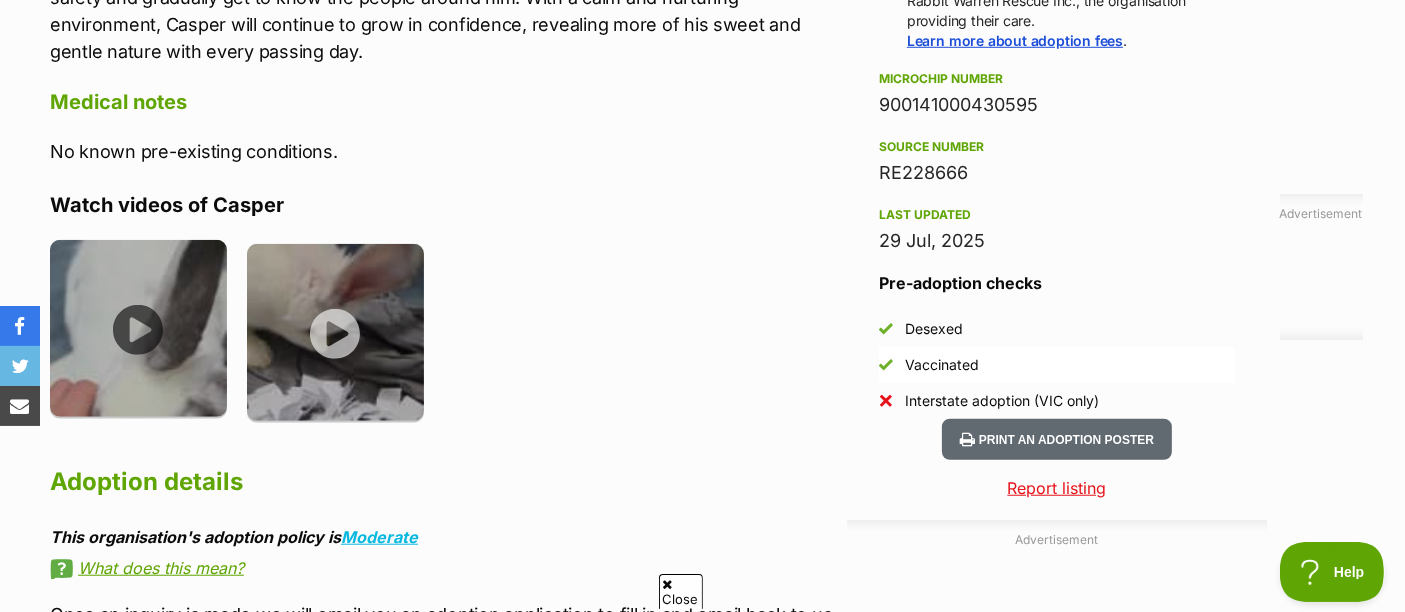 click at bounding box center [138, 328] 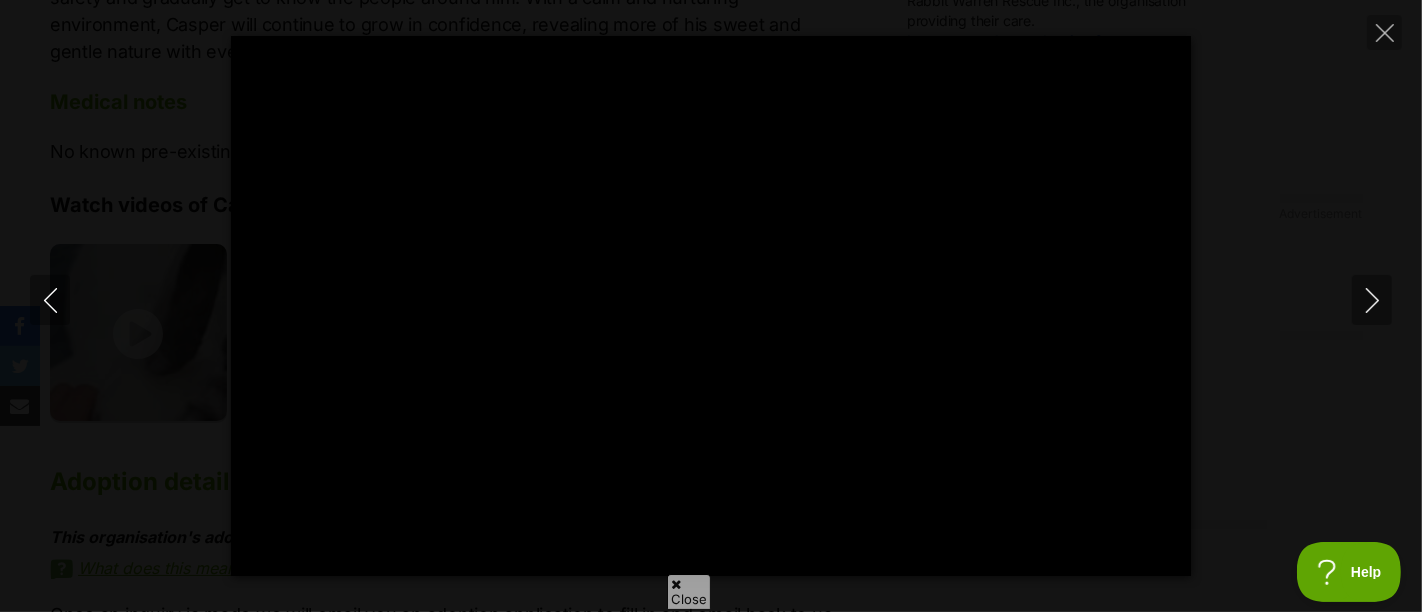 type on "100" 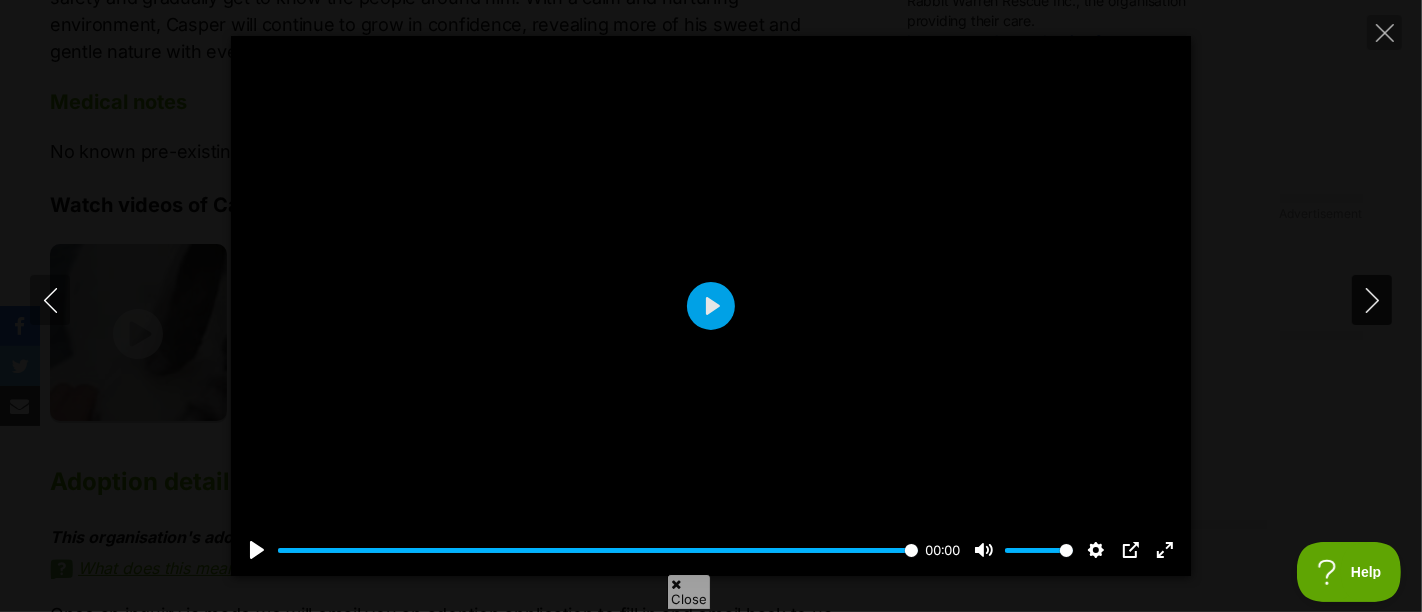 click 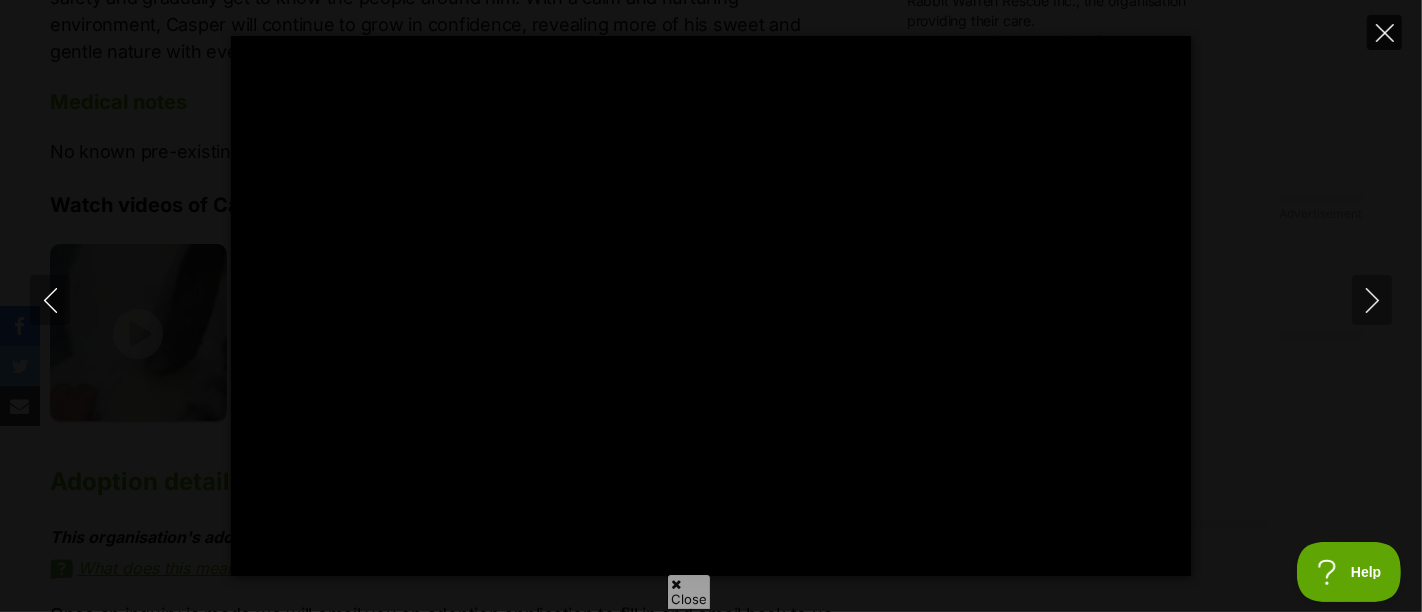 click 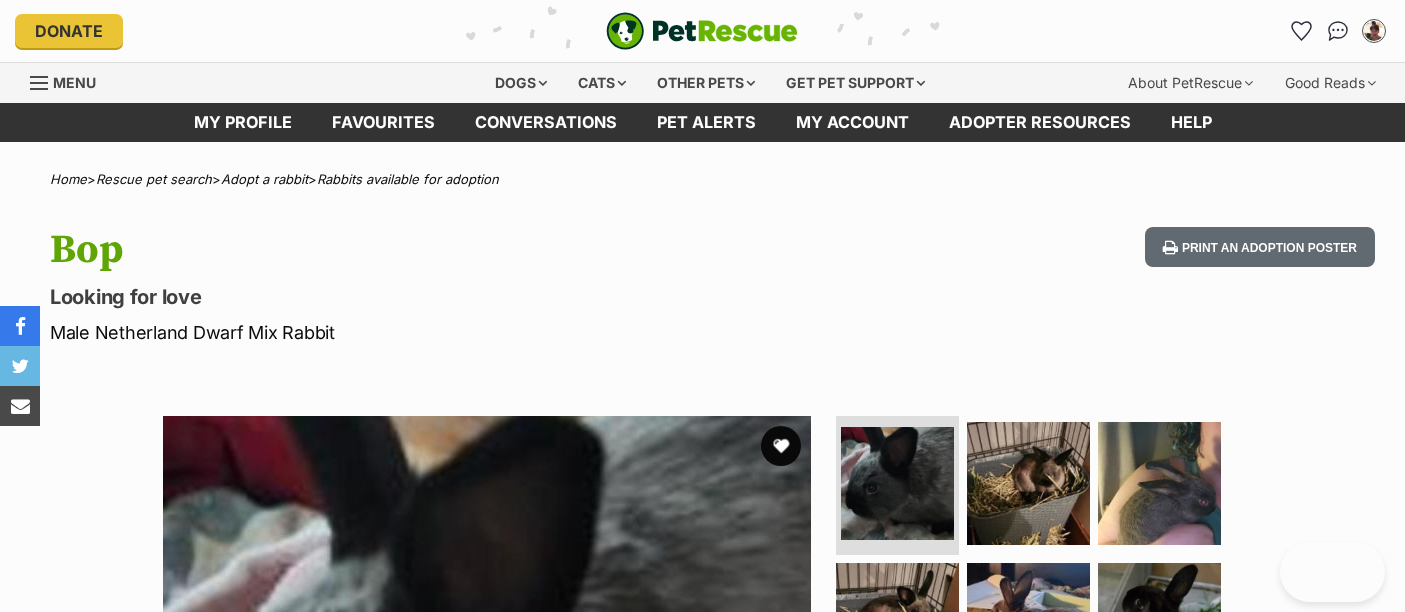 scroll, scrollTop: 0, scrollLeft: 0, axis: both 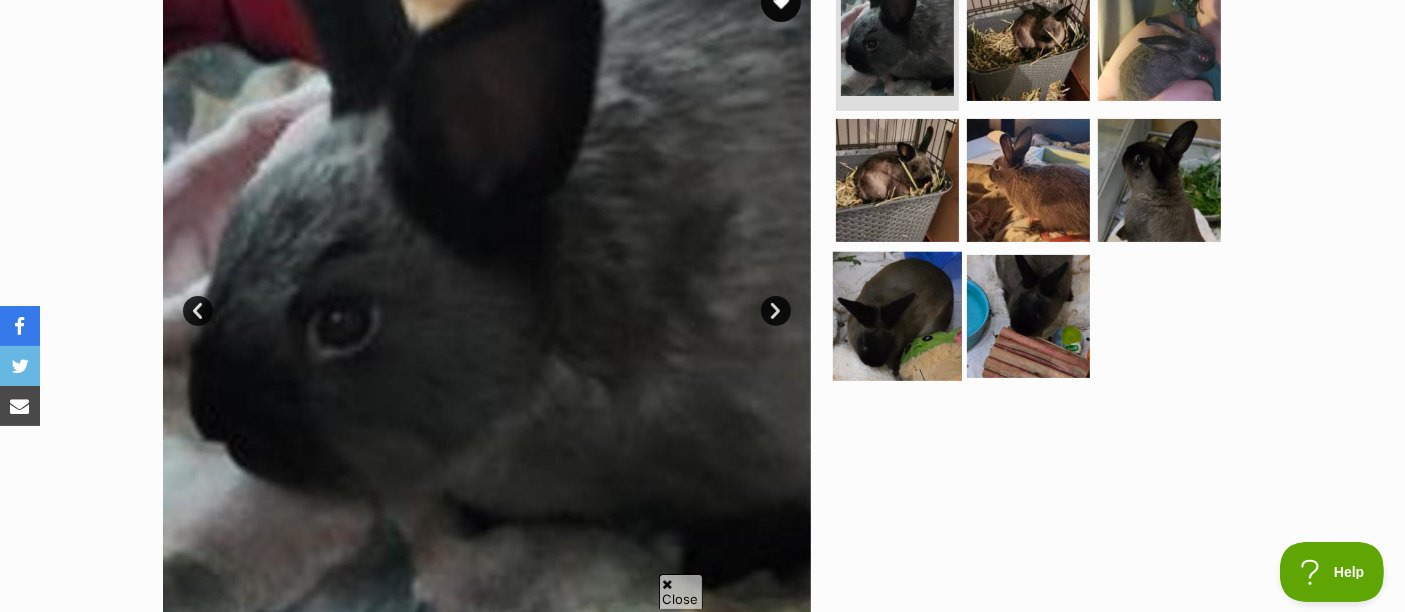 click at bounding box center (897, 316) 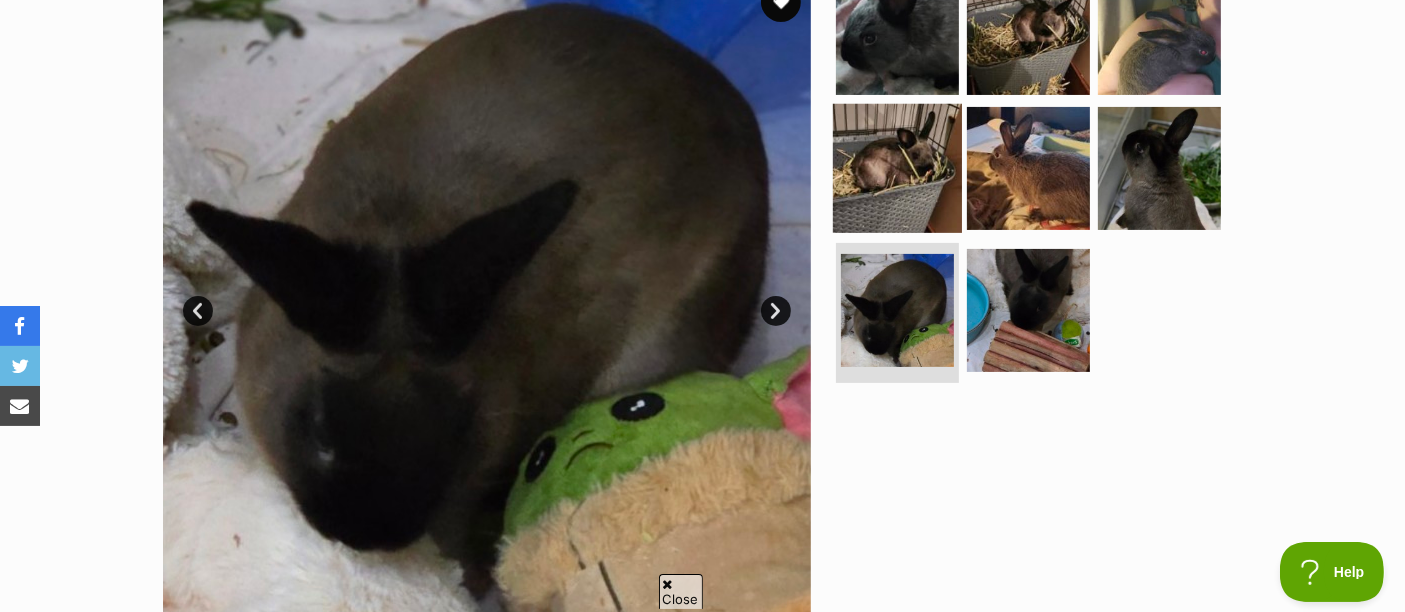 click at bounding box center [897, 168] 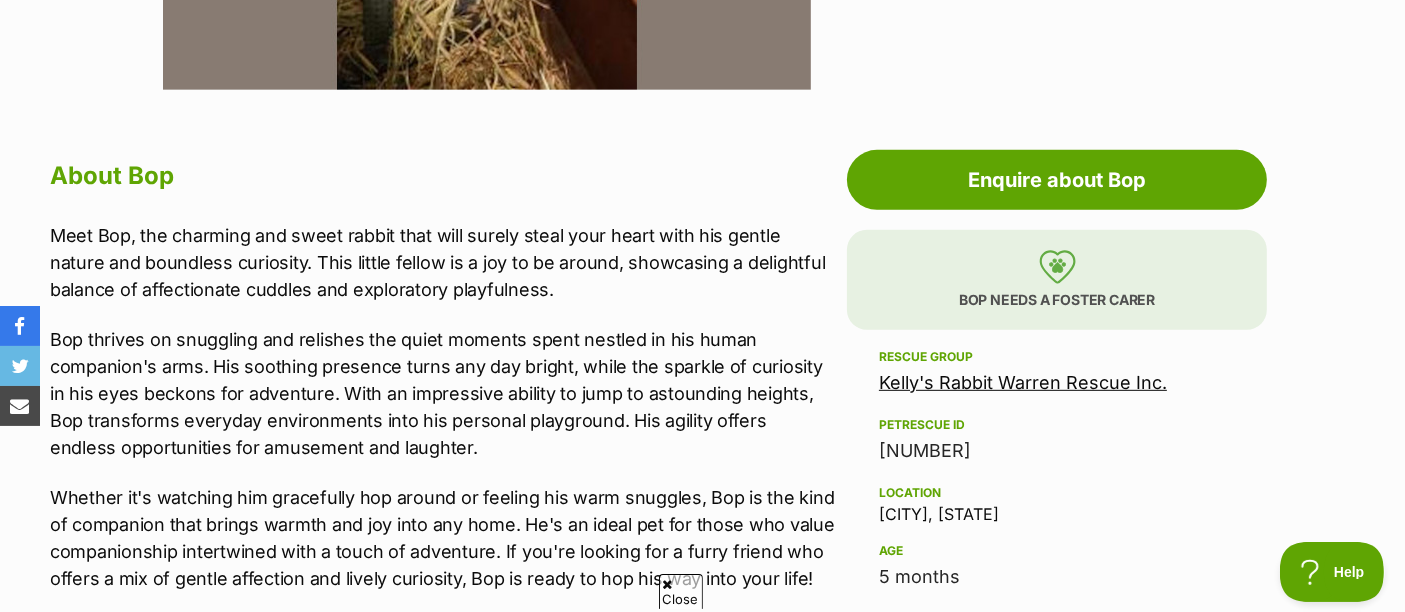 scroll, scrollTop: 1000, scrollLeft: 0, axis: vertical 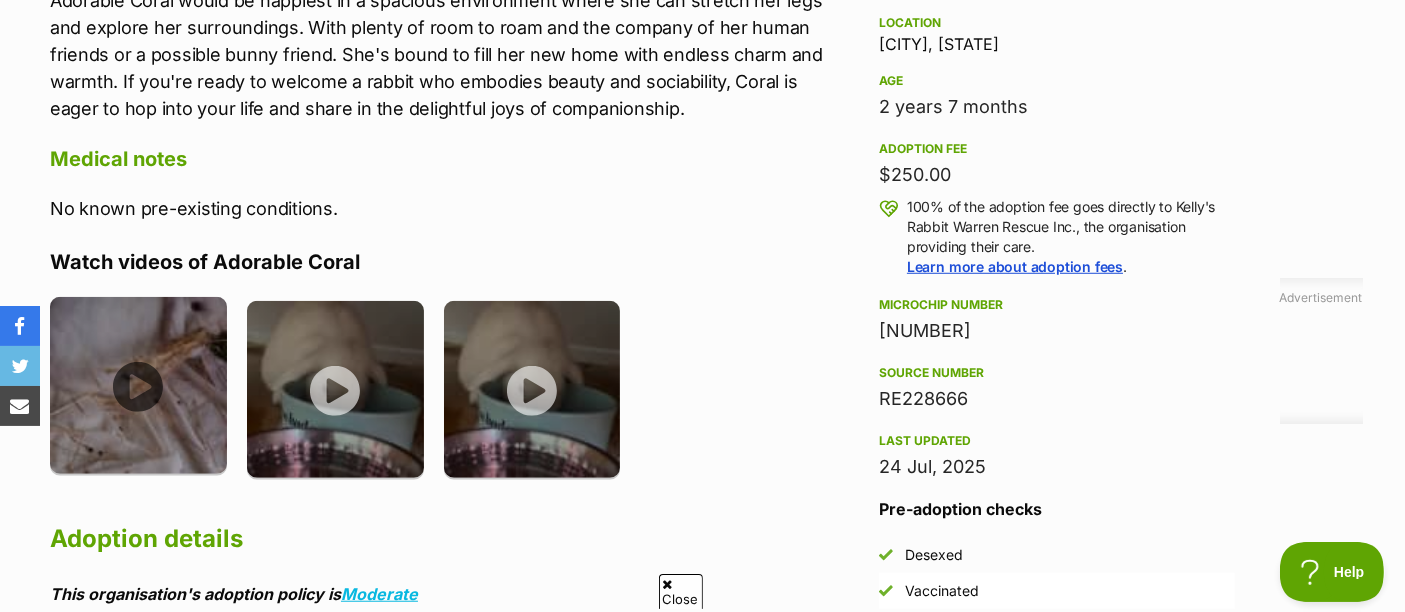 click at bounding box center (138, 385) 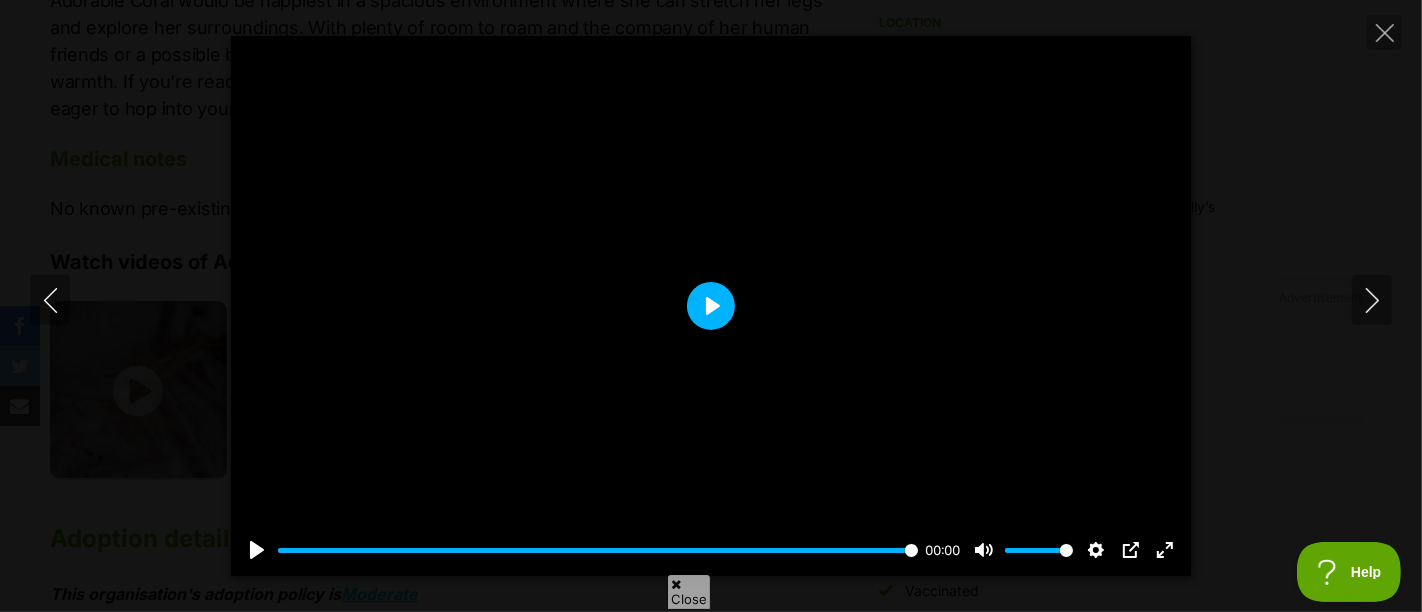 click on "Play" at bounding box center (711, 306) 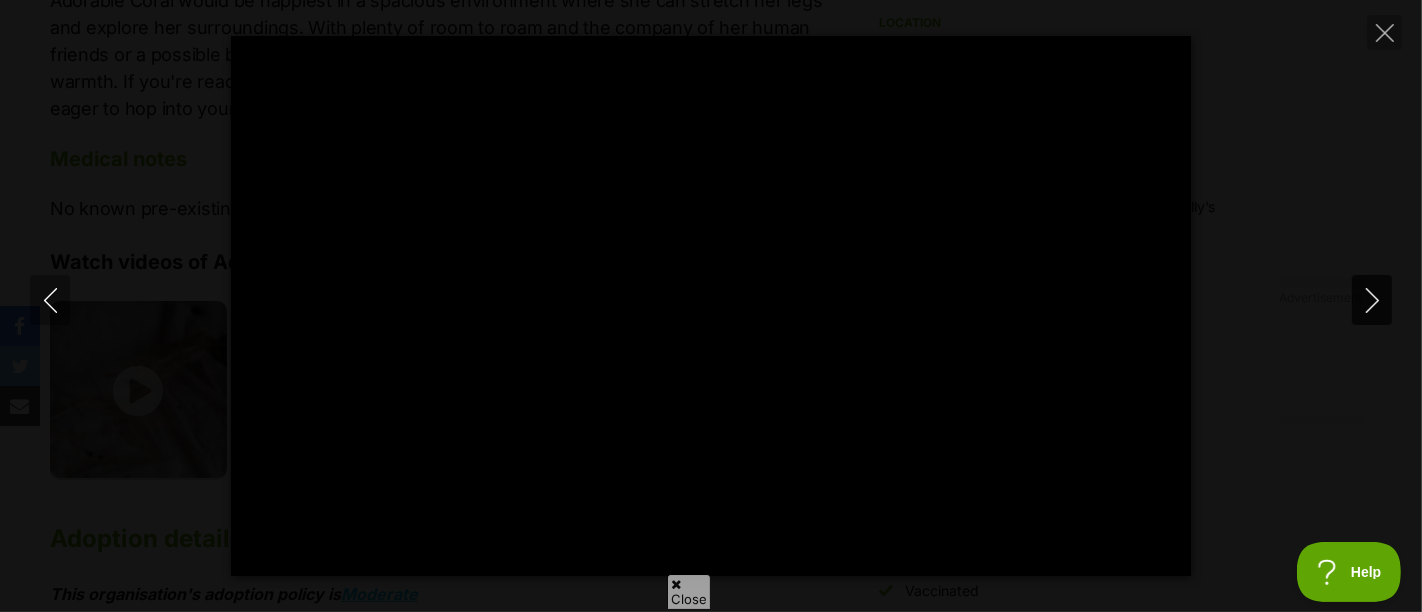 click 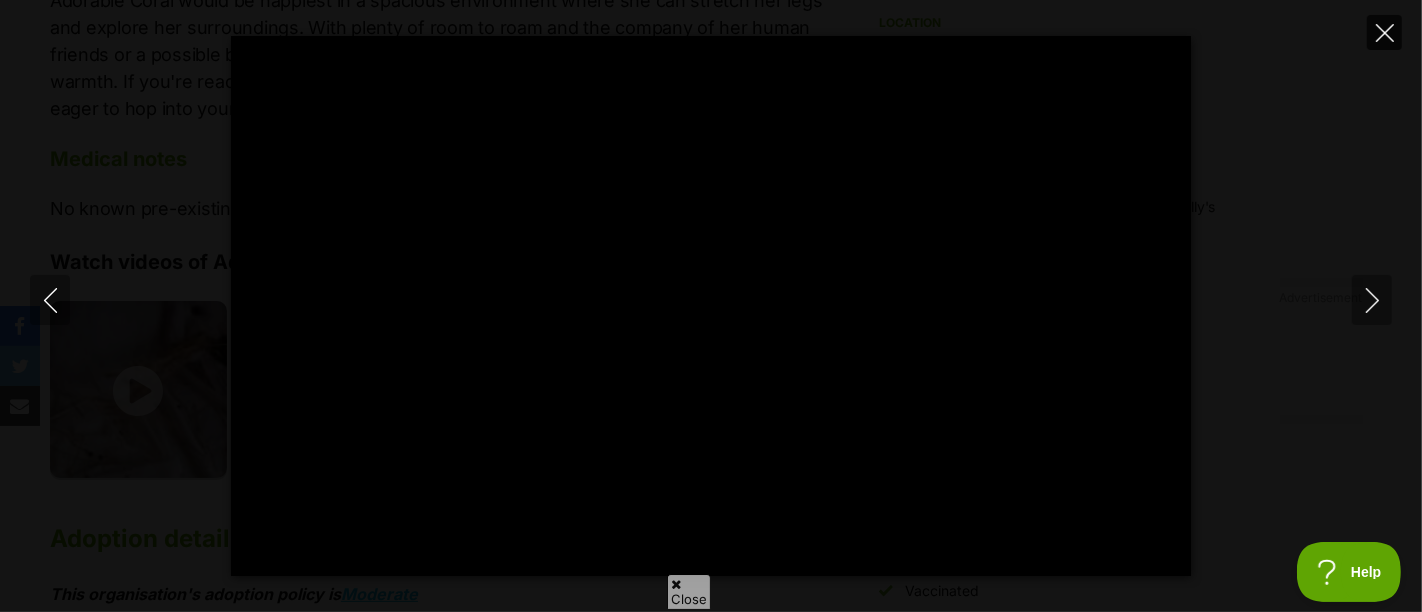 click 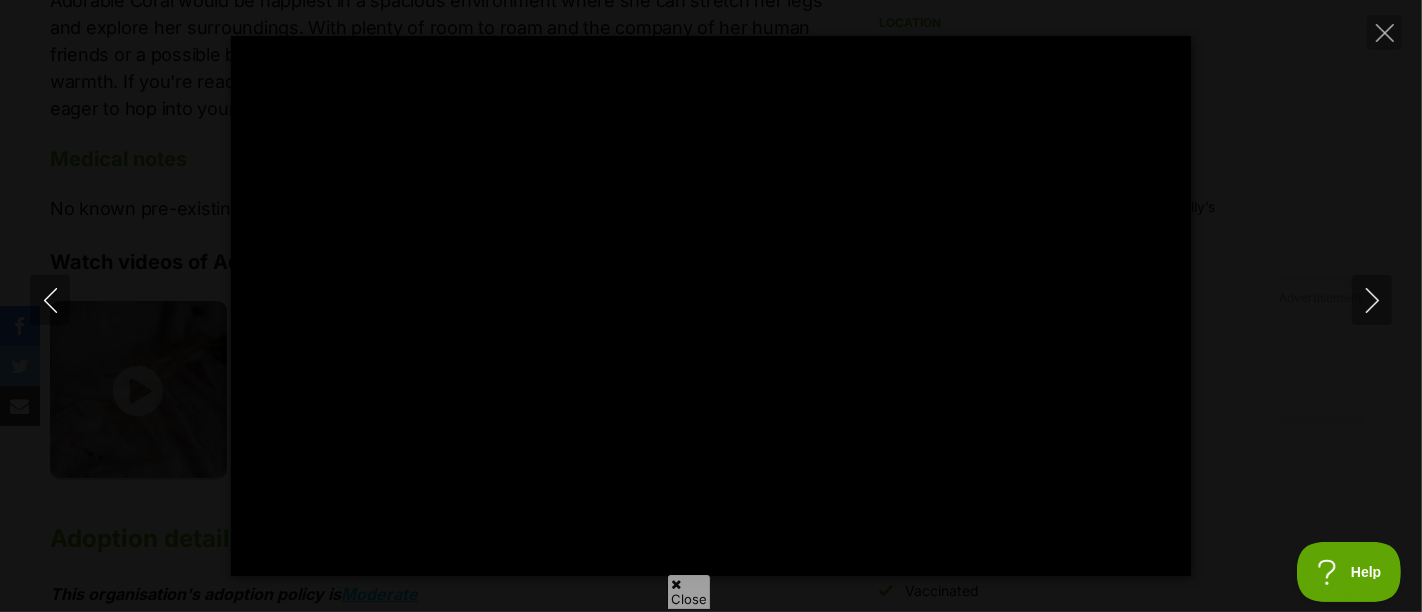 type on "26.02" 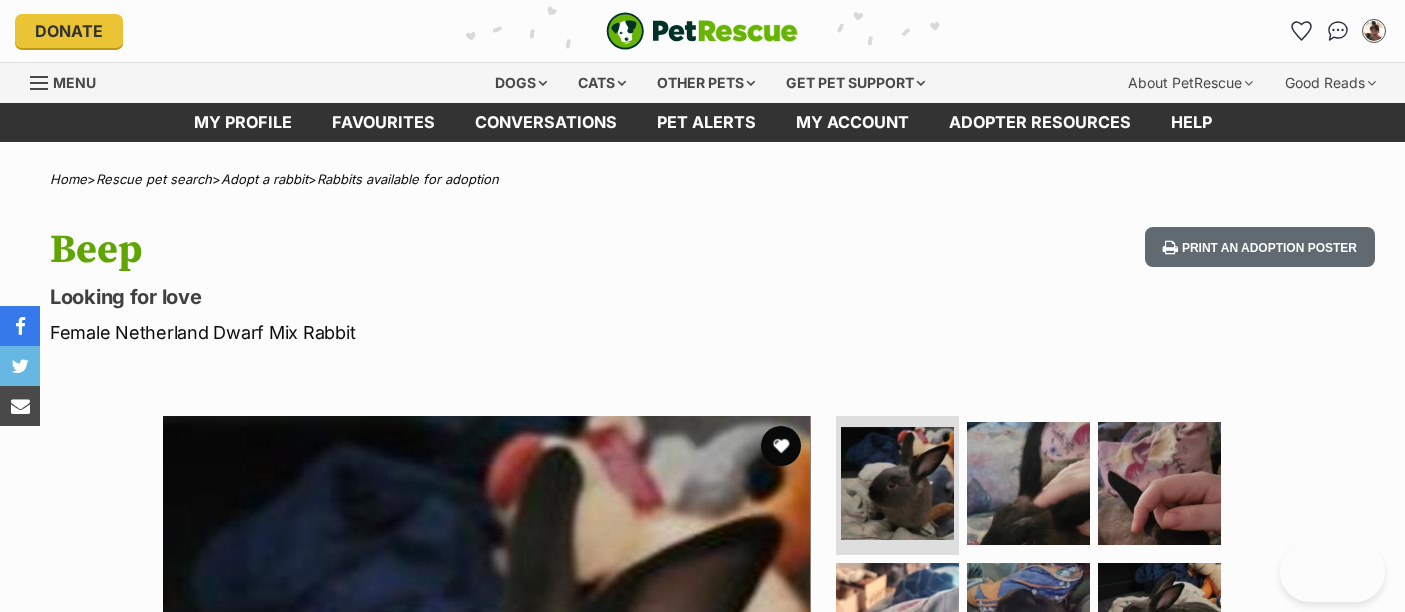 scroll, scrollTop: 0, scrollLeft: 0, axis: both 